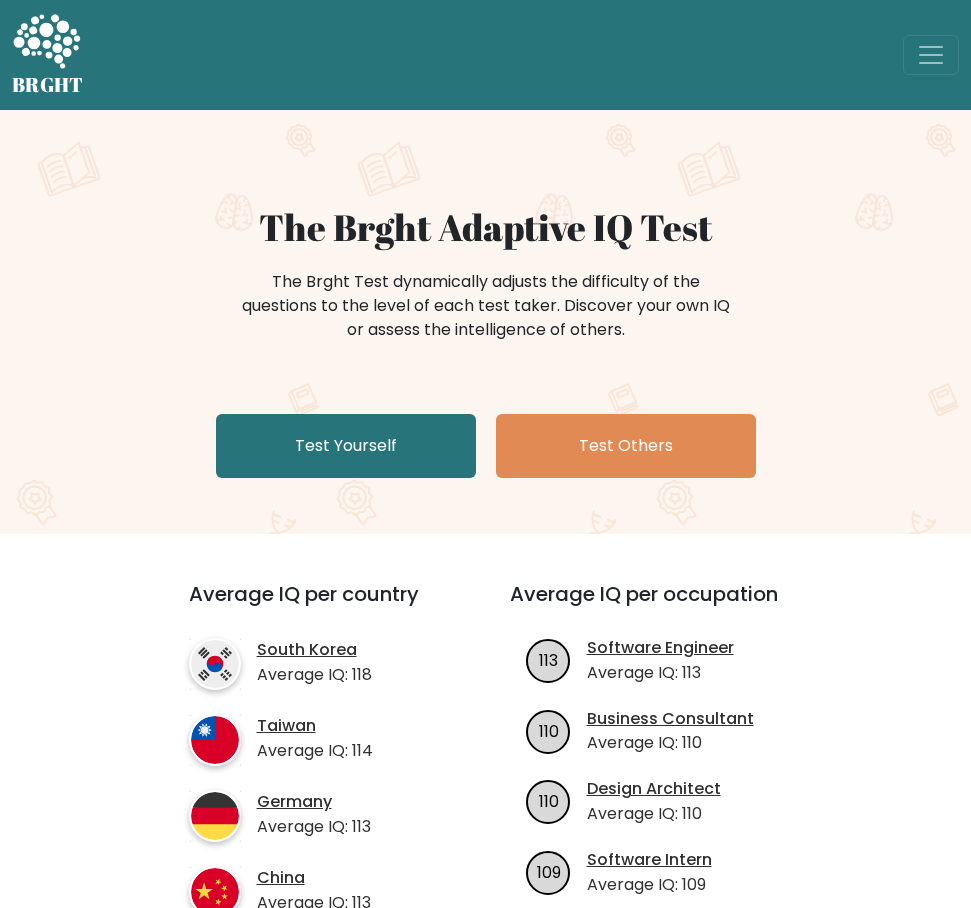 scroll, scrollTop: 0, scrollLeft: 0, axis: both 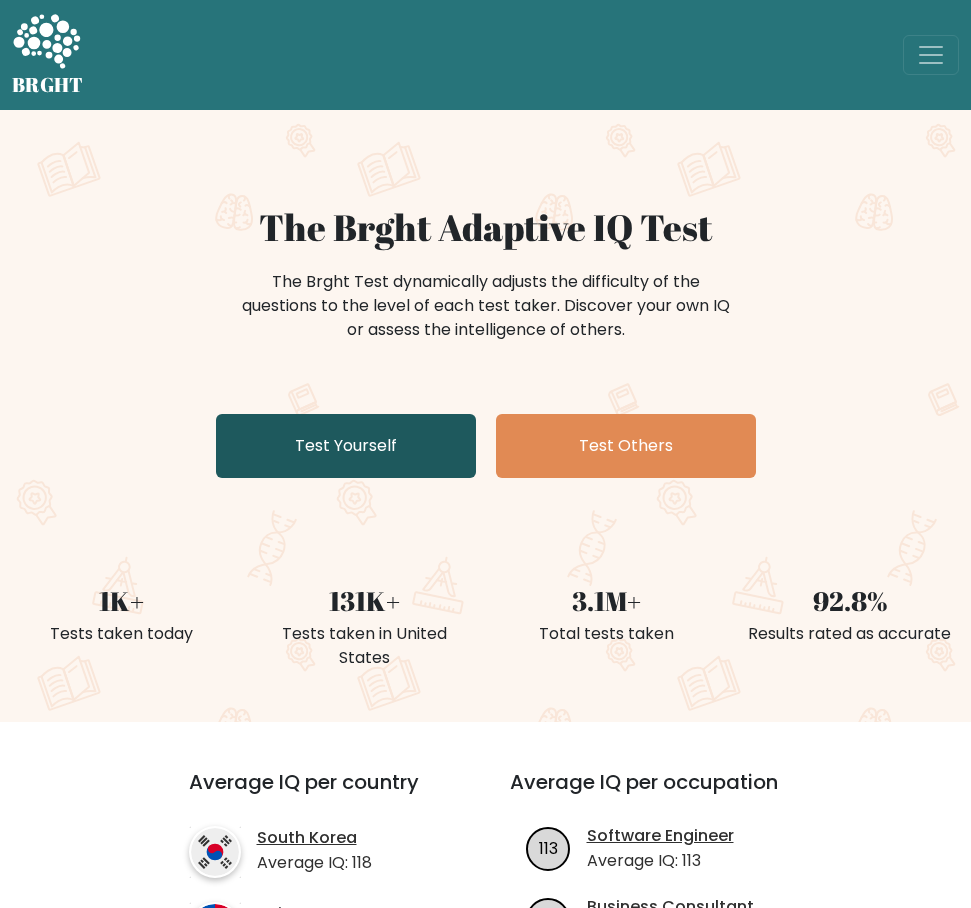 click on "Test Yourself" at bounding box center [346, 446] 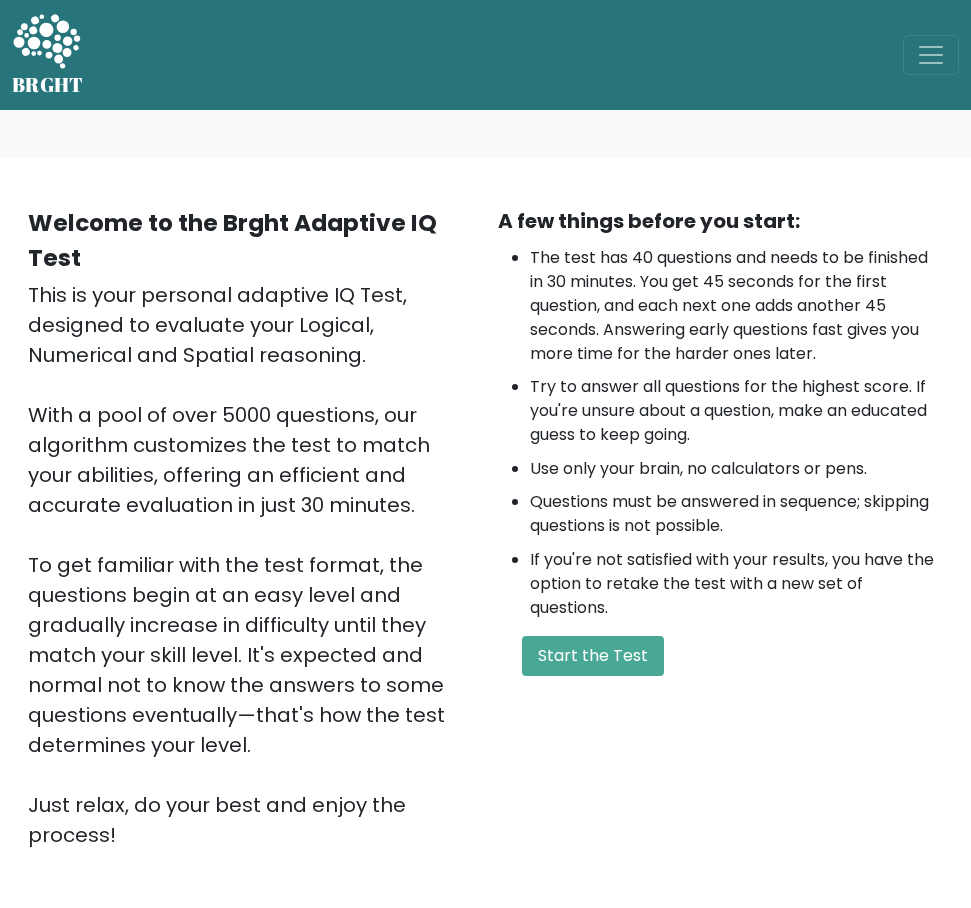 scroll, scrollTop: 0, scrollLeft: 0, axis: both 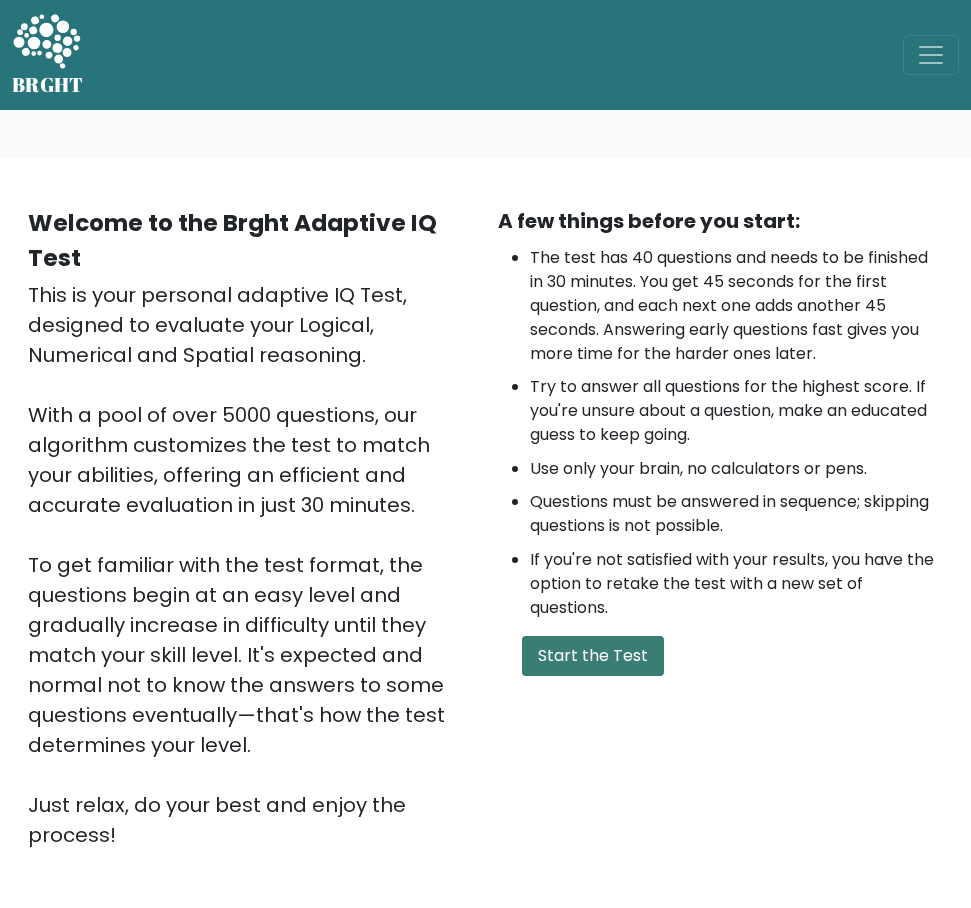 click on "Start the Test" at bounding box center (593, 656) 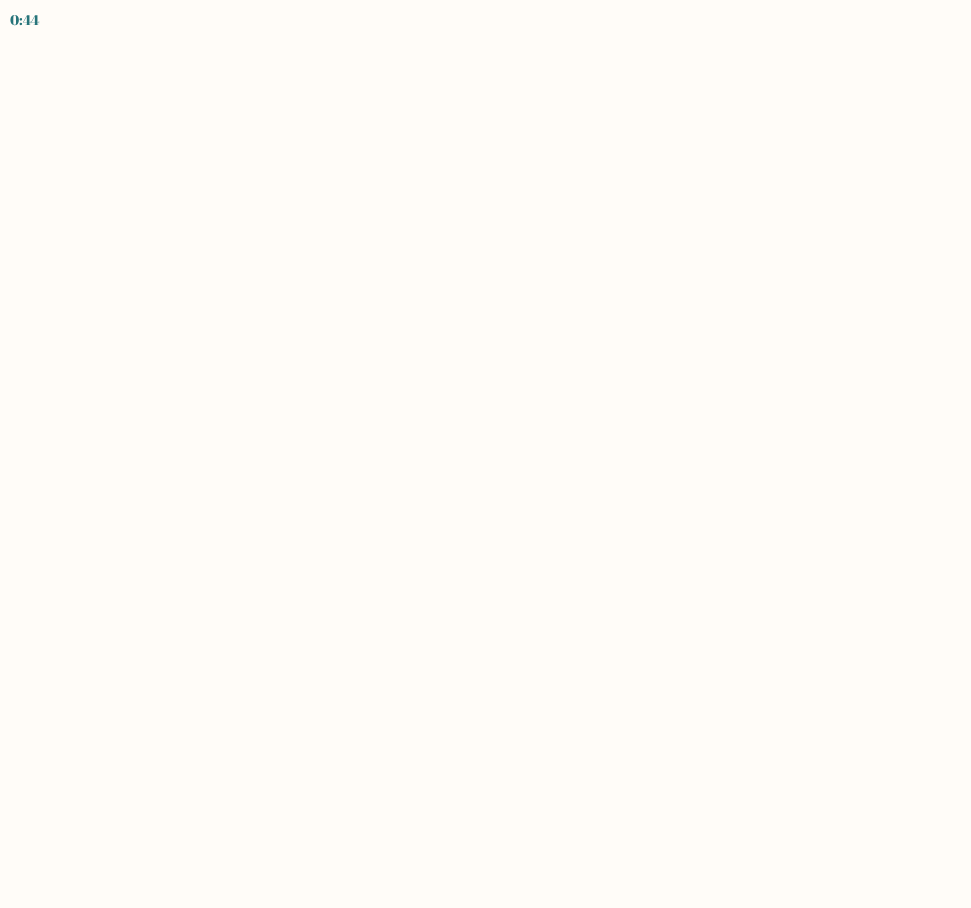 scroll, scrollTop: 0, scrollLeft: 0, axis: both 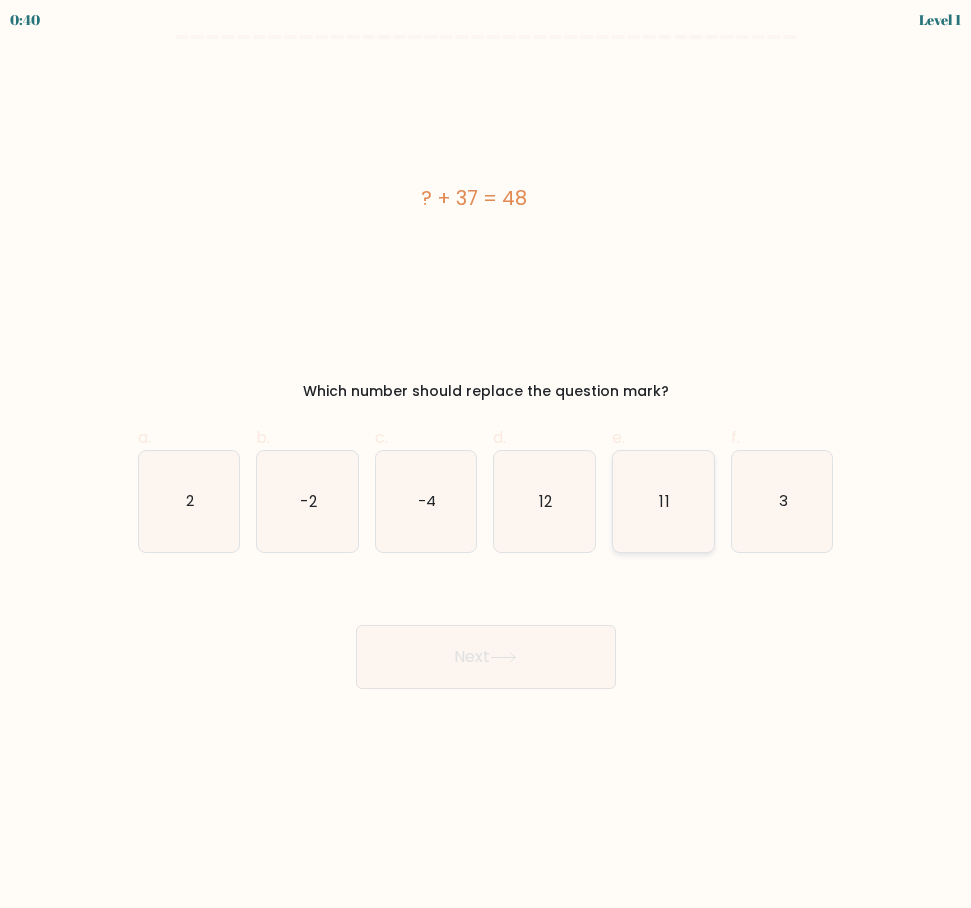 click on "11" at bounding box center (663, 501) 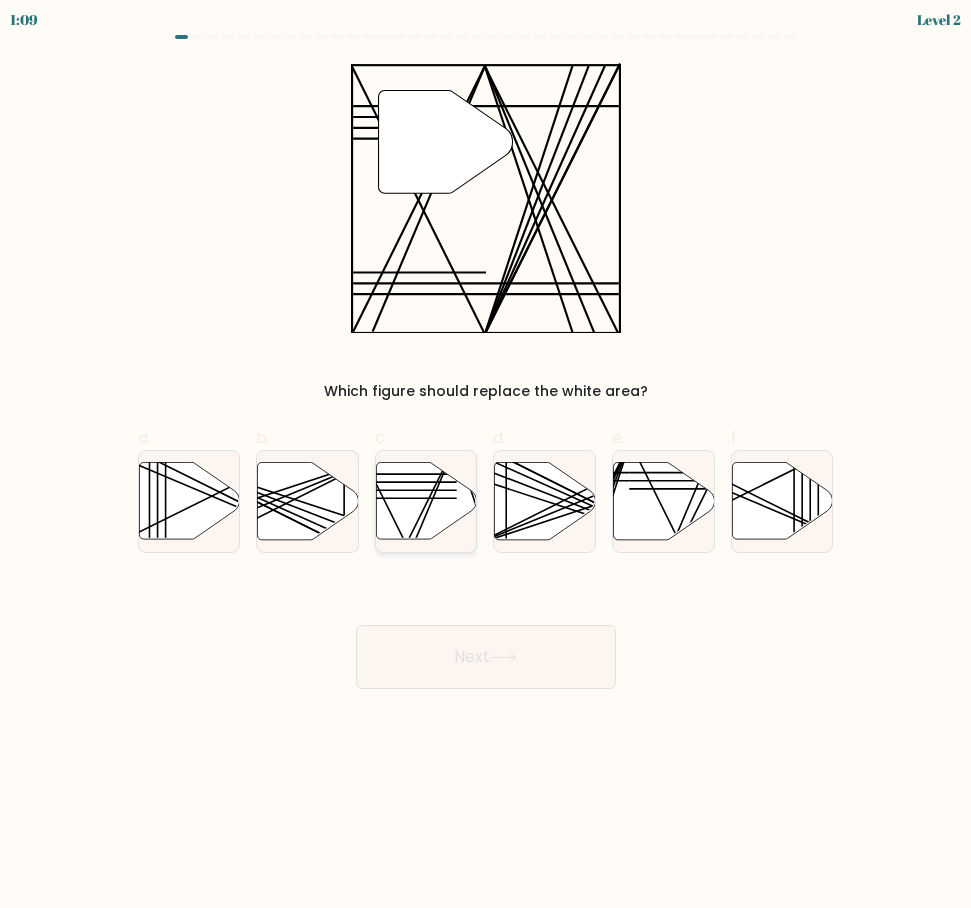click on "c." at bounding box center (486, 460) 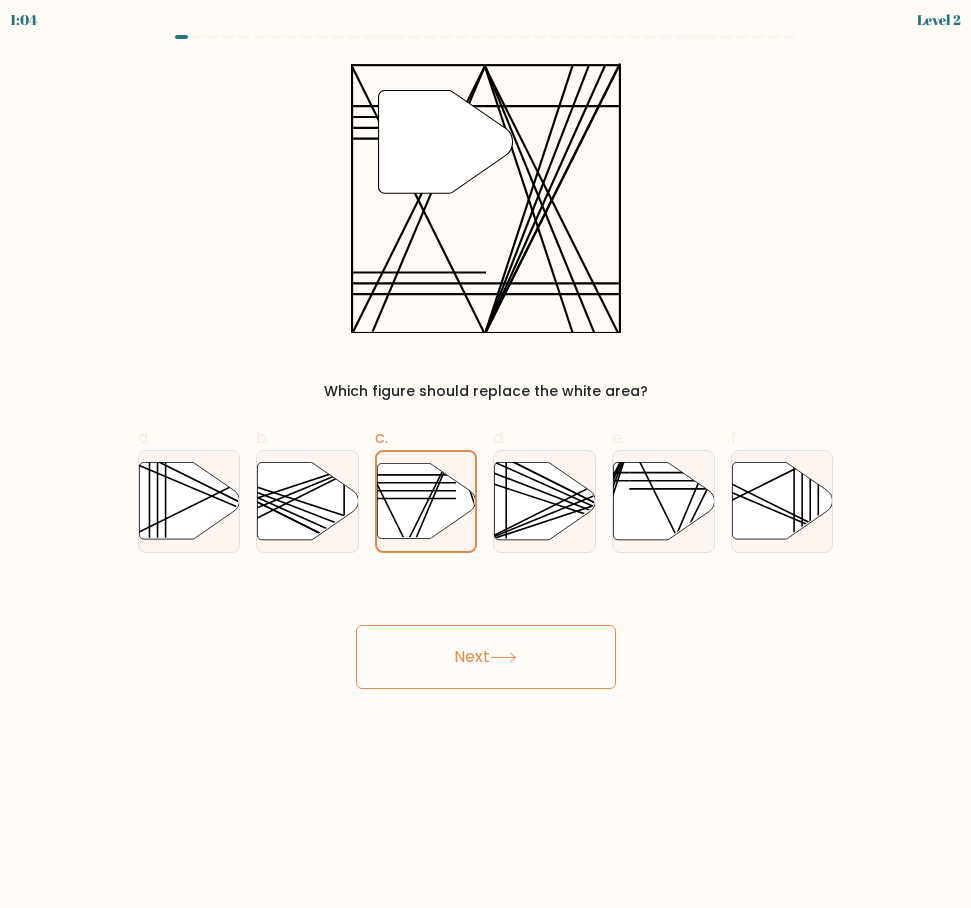 click on "Next" at bounding box center (486, 657) 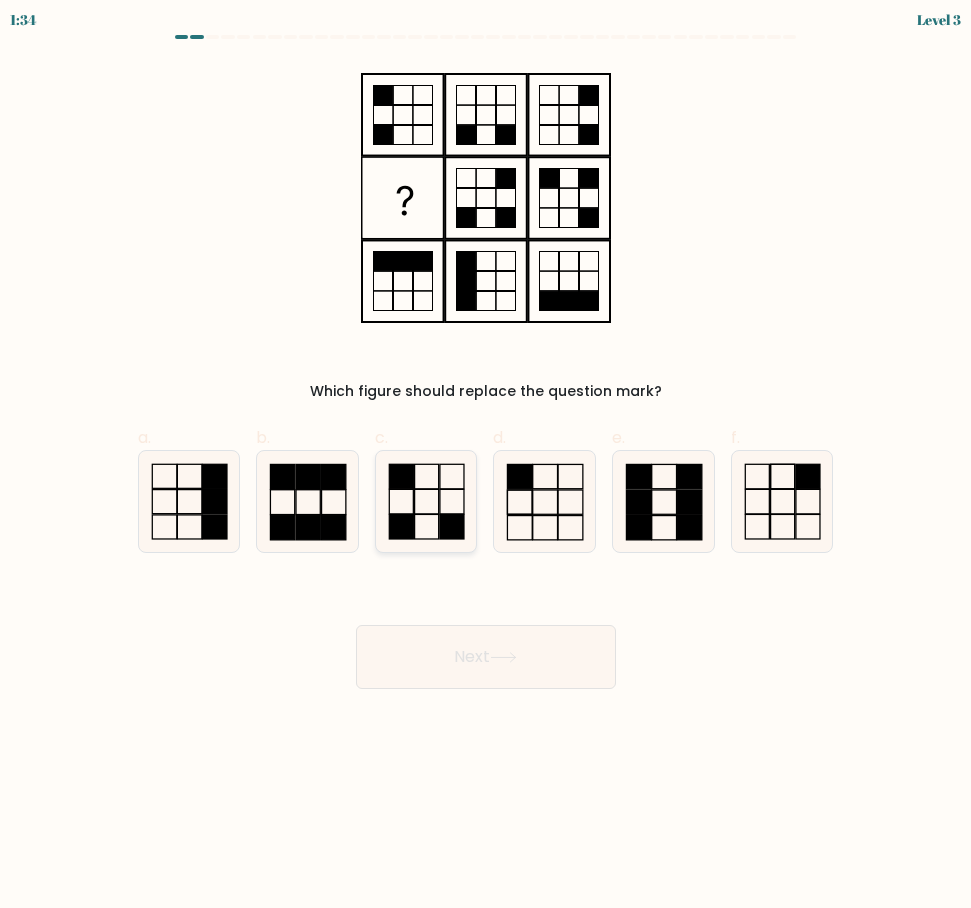 click at bounding box center (452, 527) 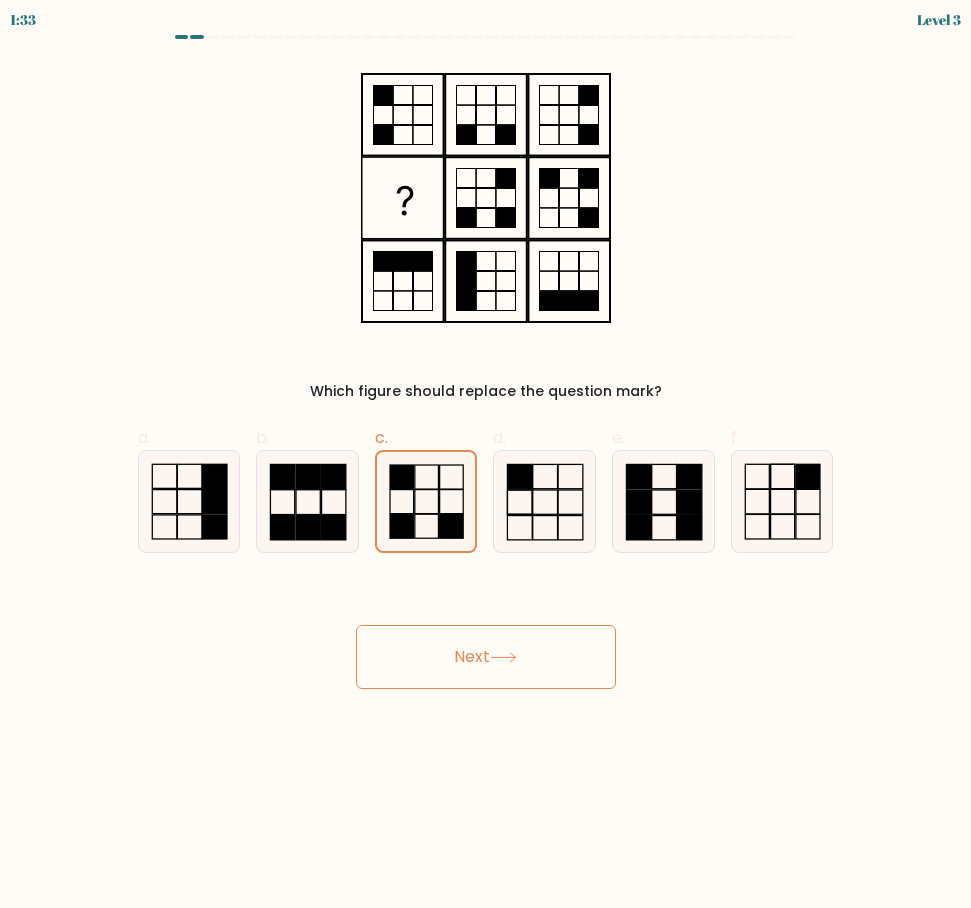 click on "Next" at bounding box center [486, 657] 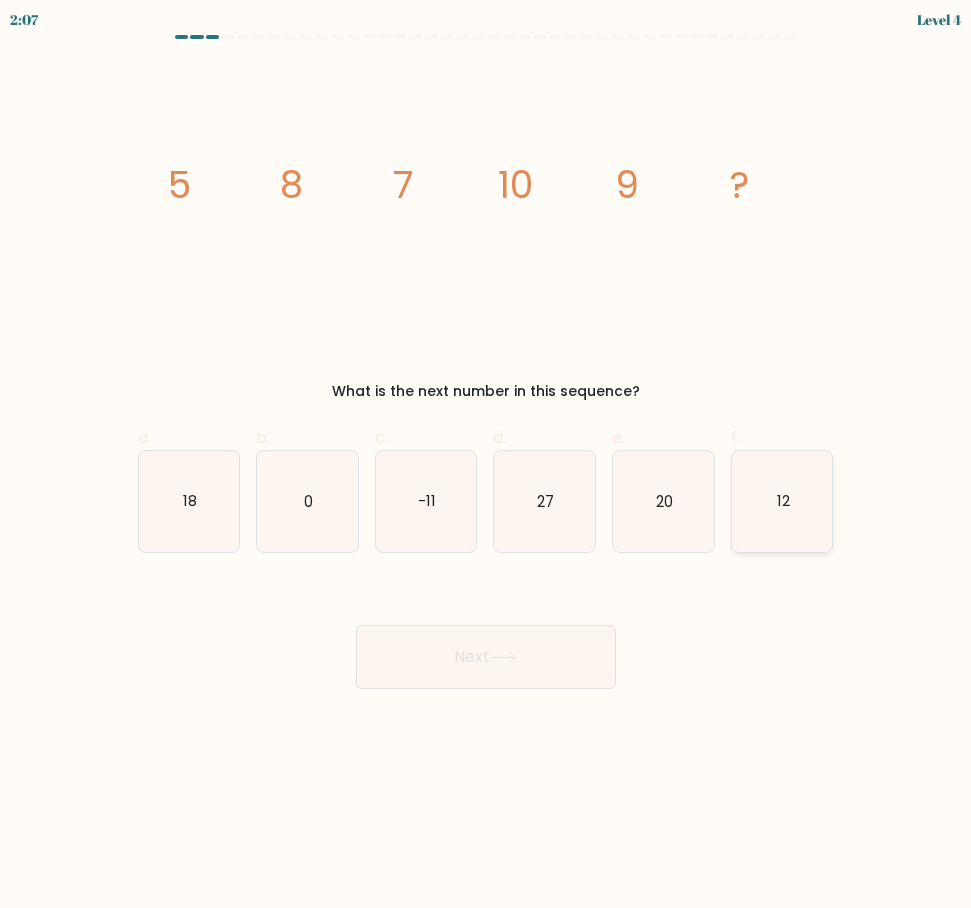 click on "12" at bounding box center (782, 501) 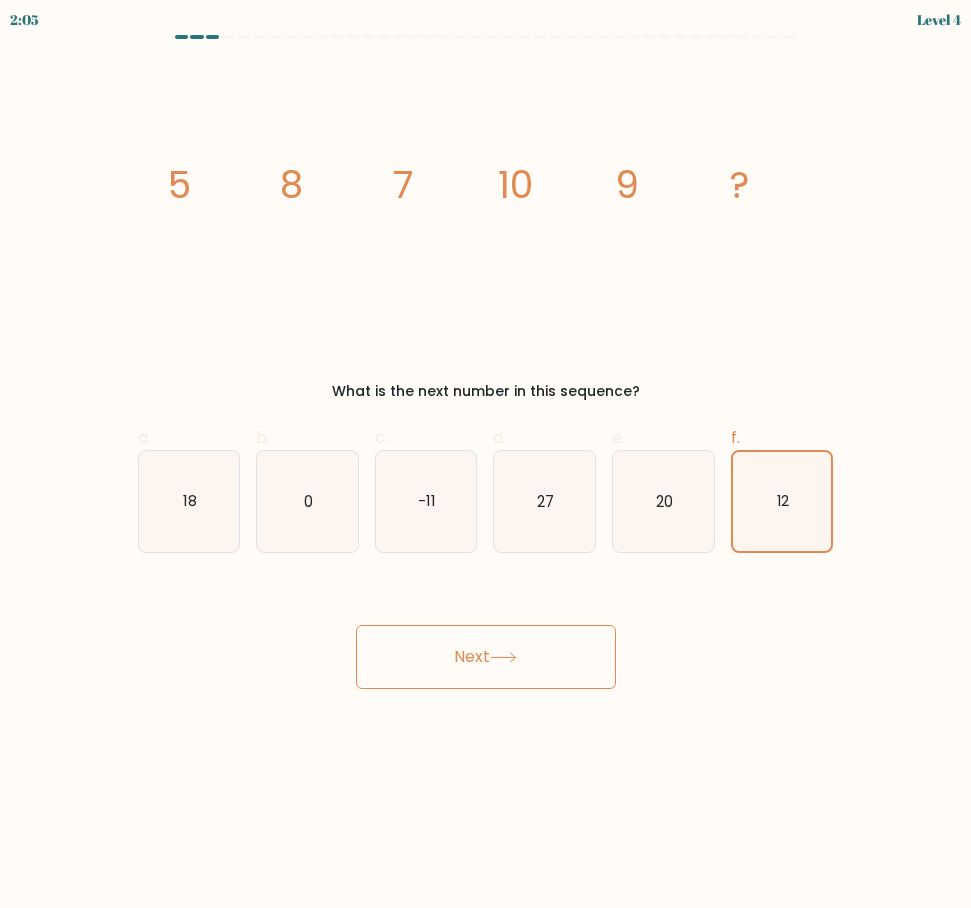 click on "Next" at bounding box center (486, 657) 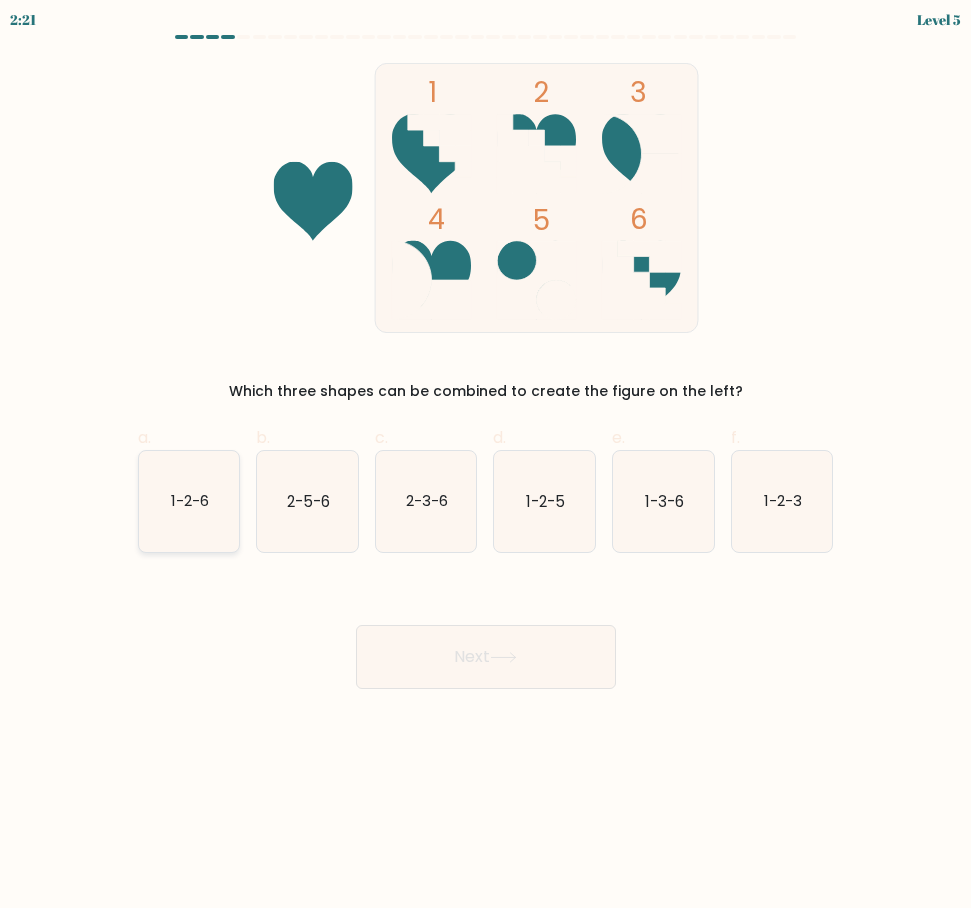 click on "1-2-6" at bounding box center [189, 501] 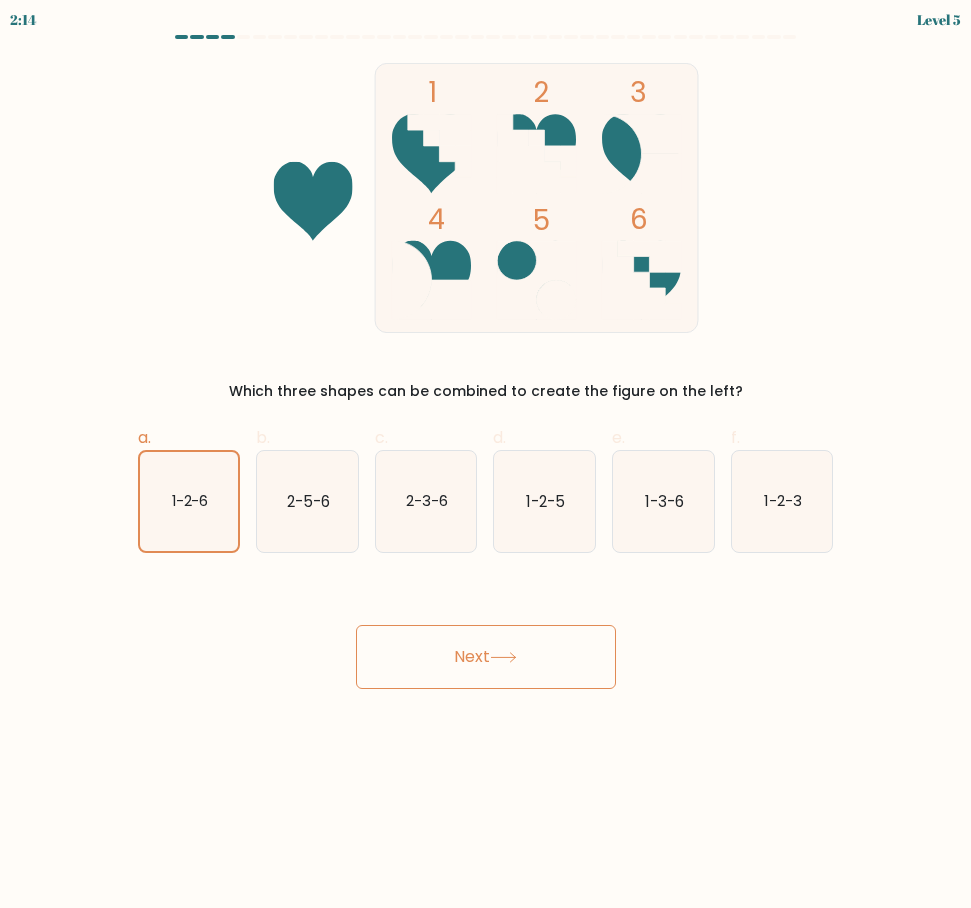 click on "Next" at bounding box center [486, 657] 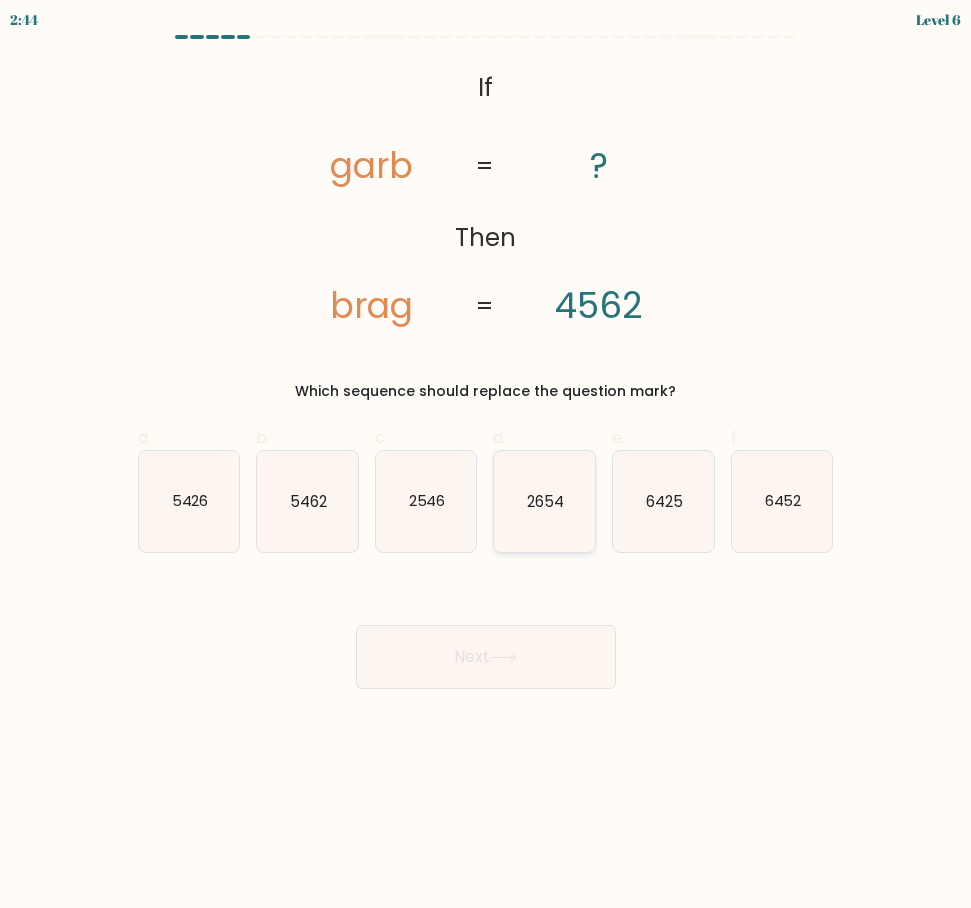 click on "2654" at bounding box center [544, 501] 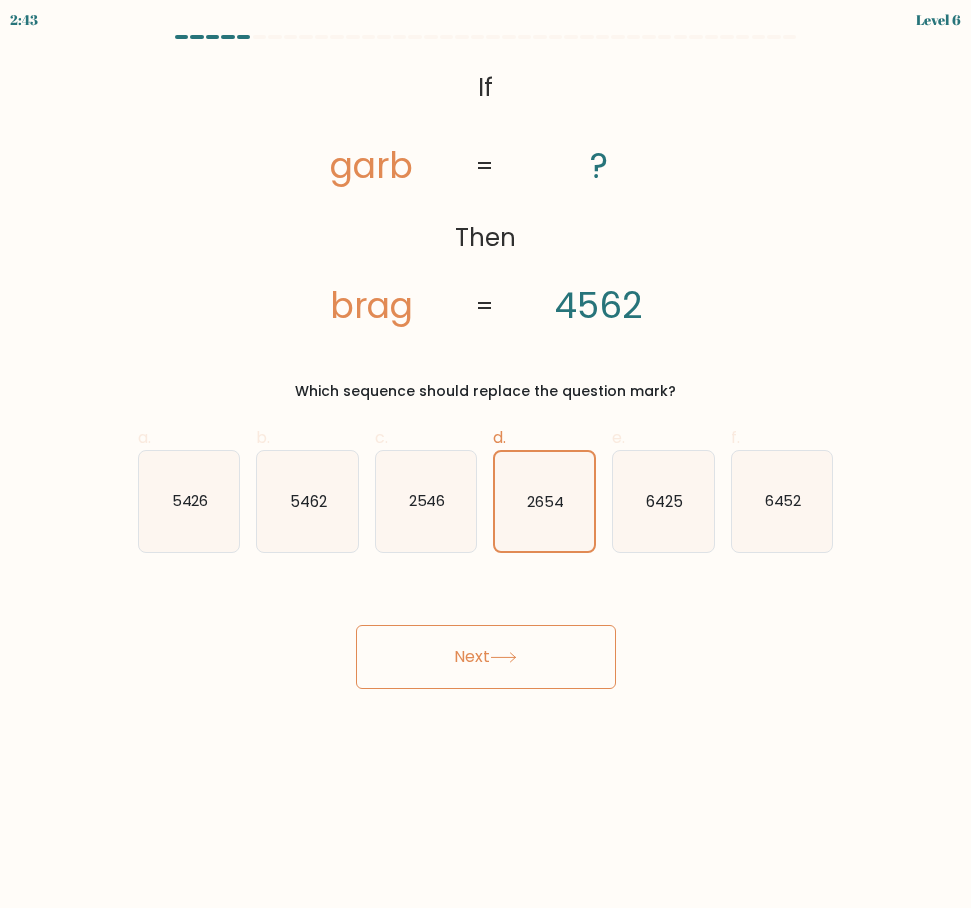 click on "Next" at bounding box center (486, 657) 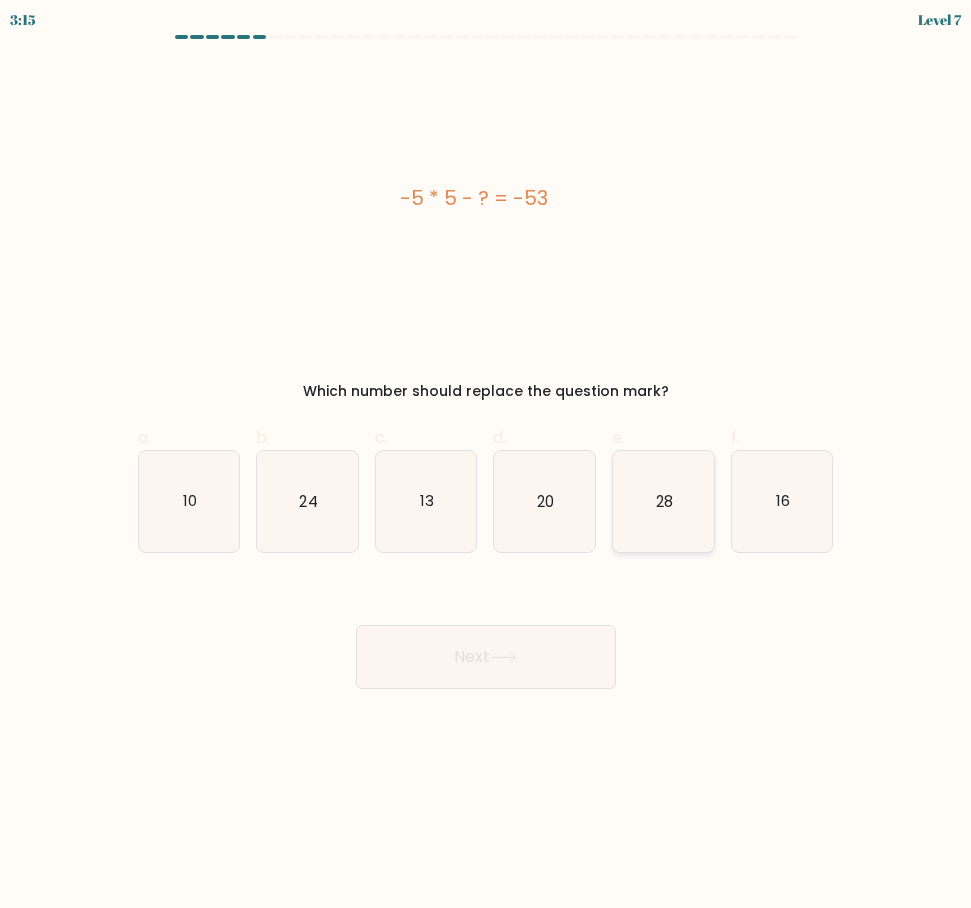 click on "28" at bounding box center [663, 501] 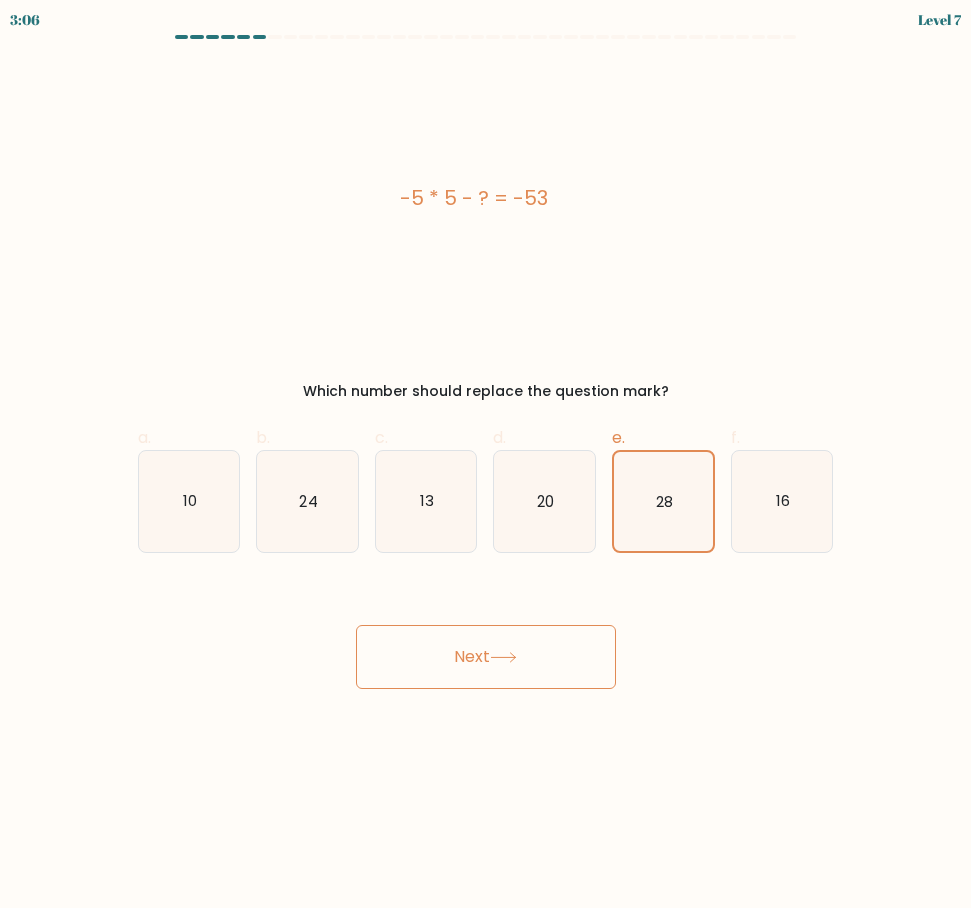 click on "Next" at bounding box center (486, 657) 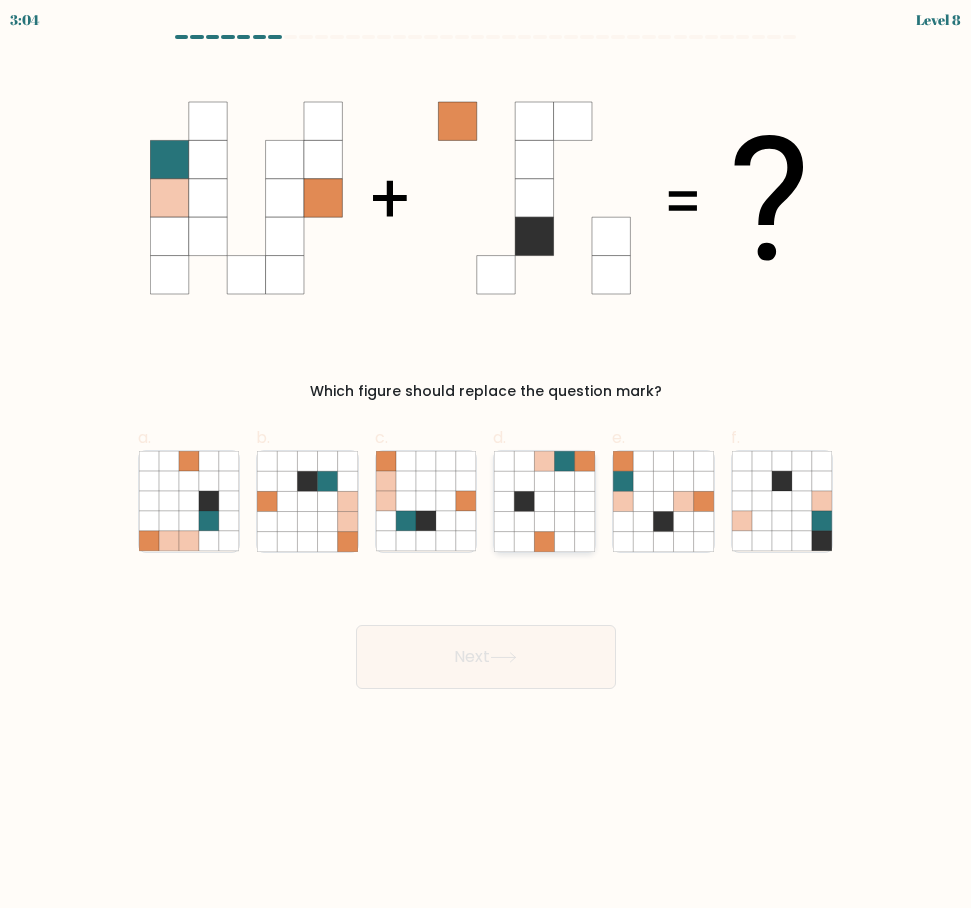 click at bounding box center (545, 541) 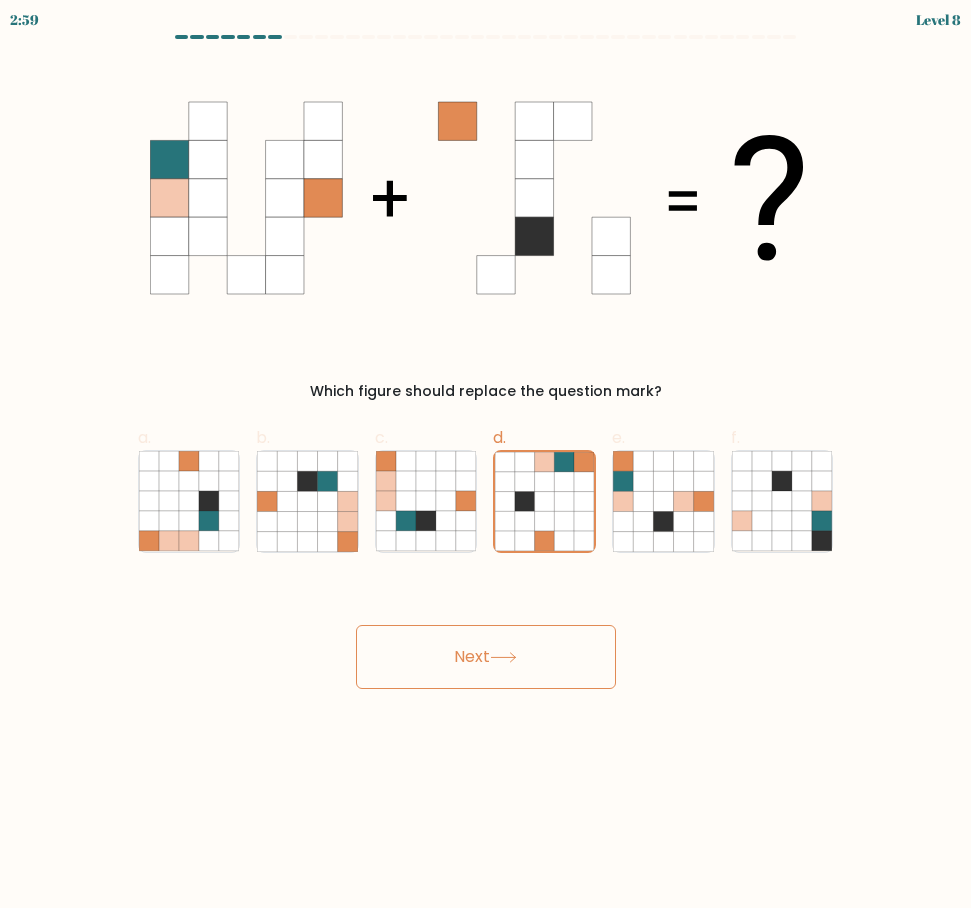 click at bounding box center (503, 657) 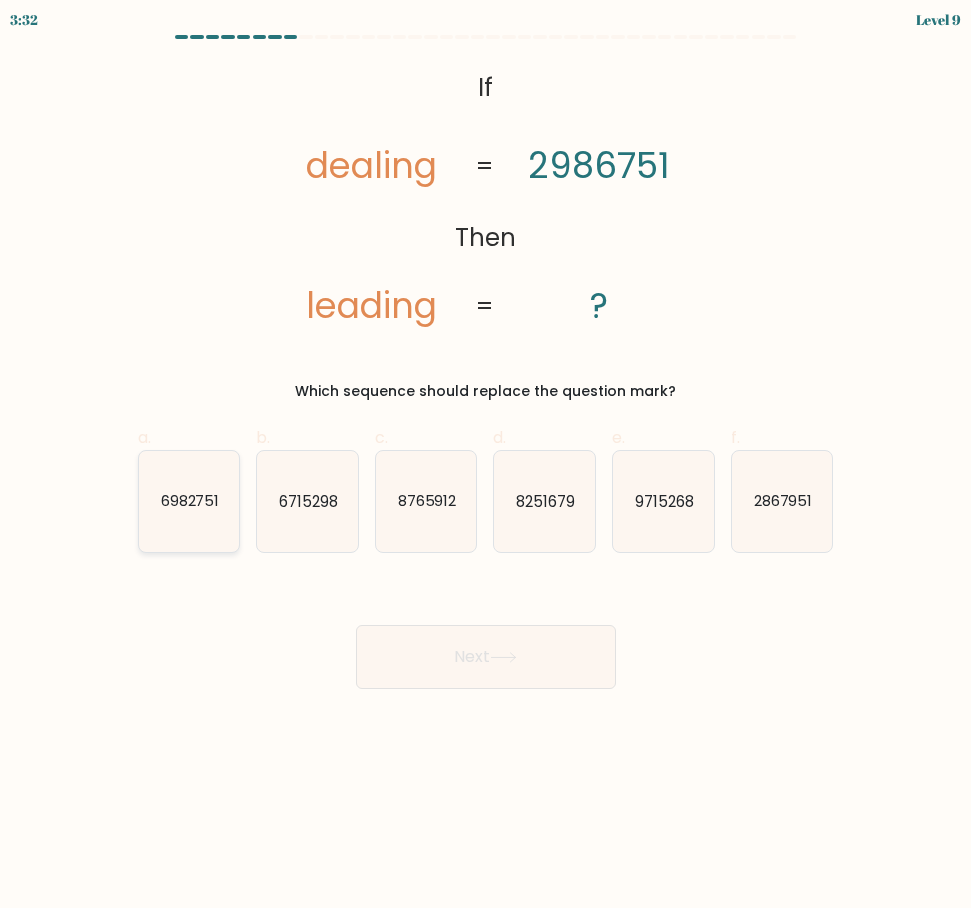 click on "6982751" at bounding box center [189, 501] 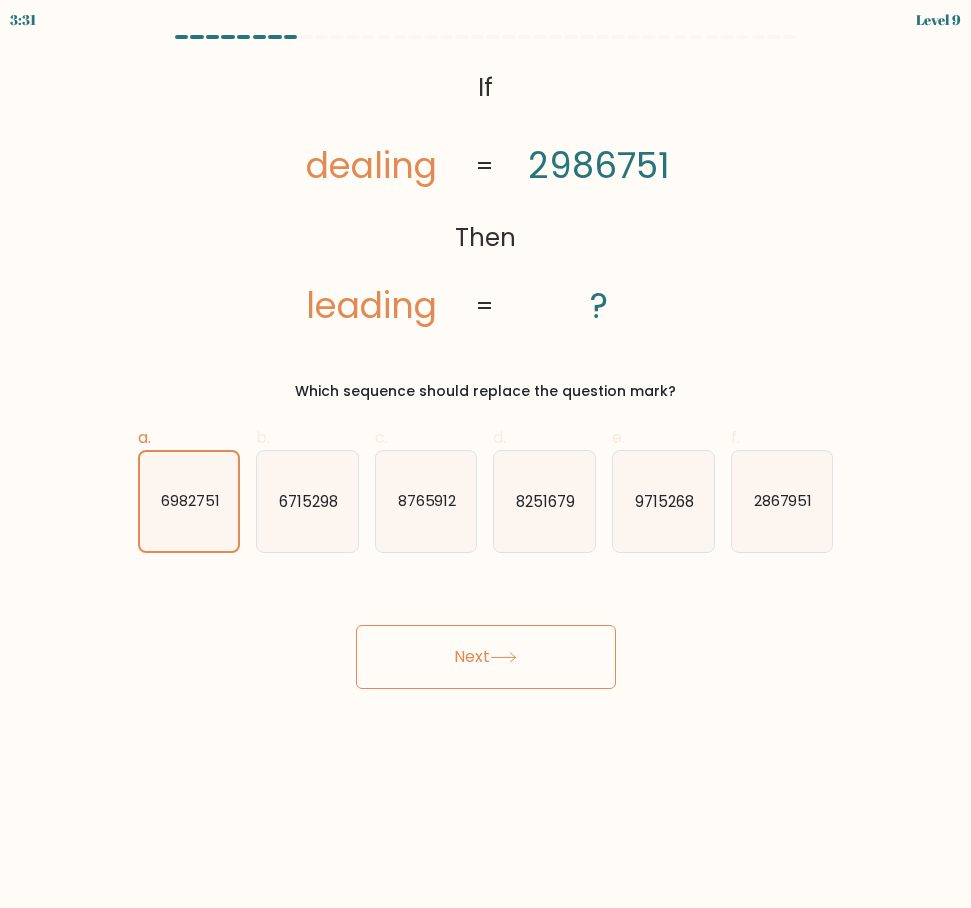 click on "Next" at bounding box center [486, 657] 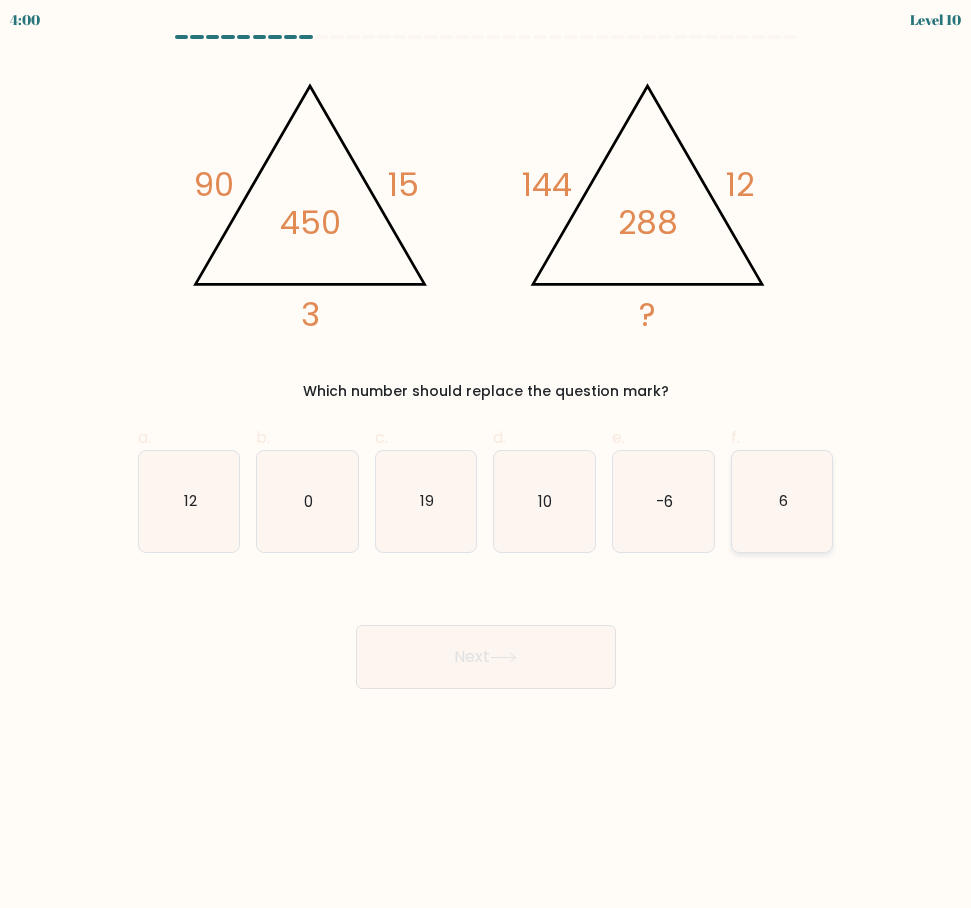 click on "6" at bounding box center (782, 501) 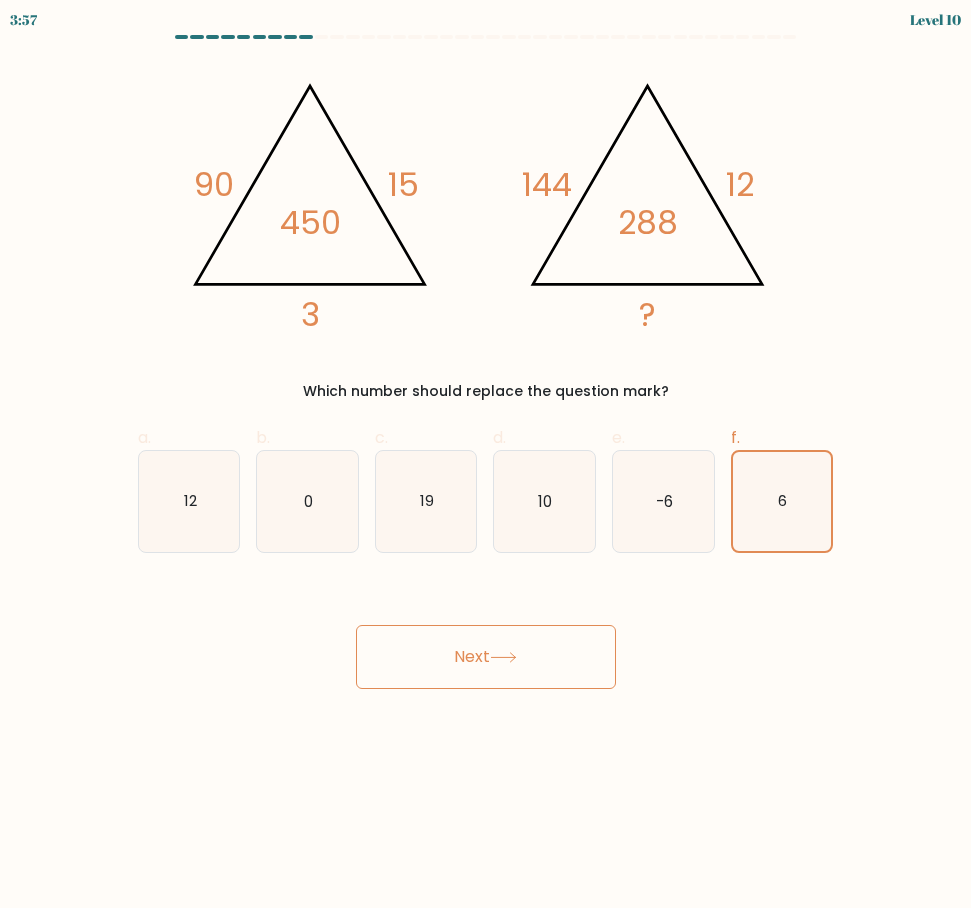 click on "Next" at bounding box center [486, 657] 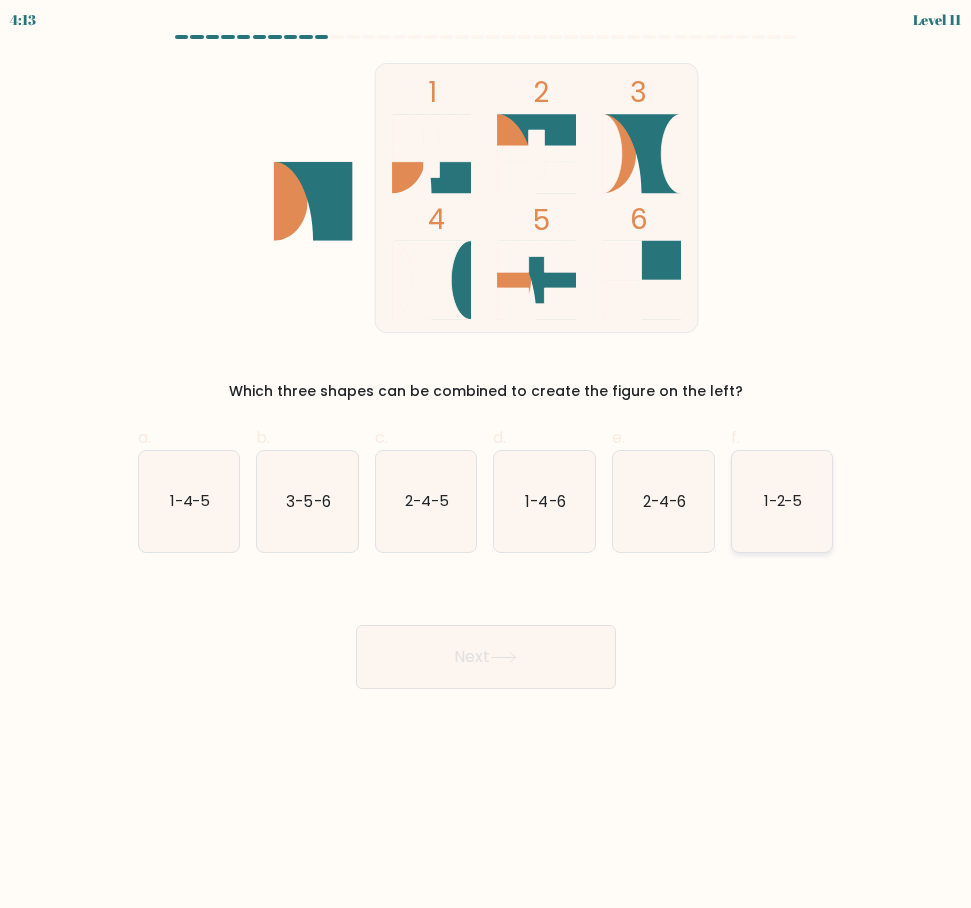 click on "1-2-5" at bounding box center [783, 500] 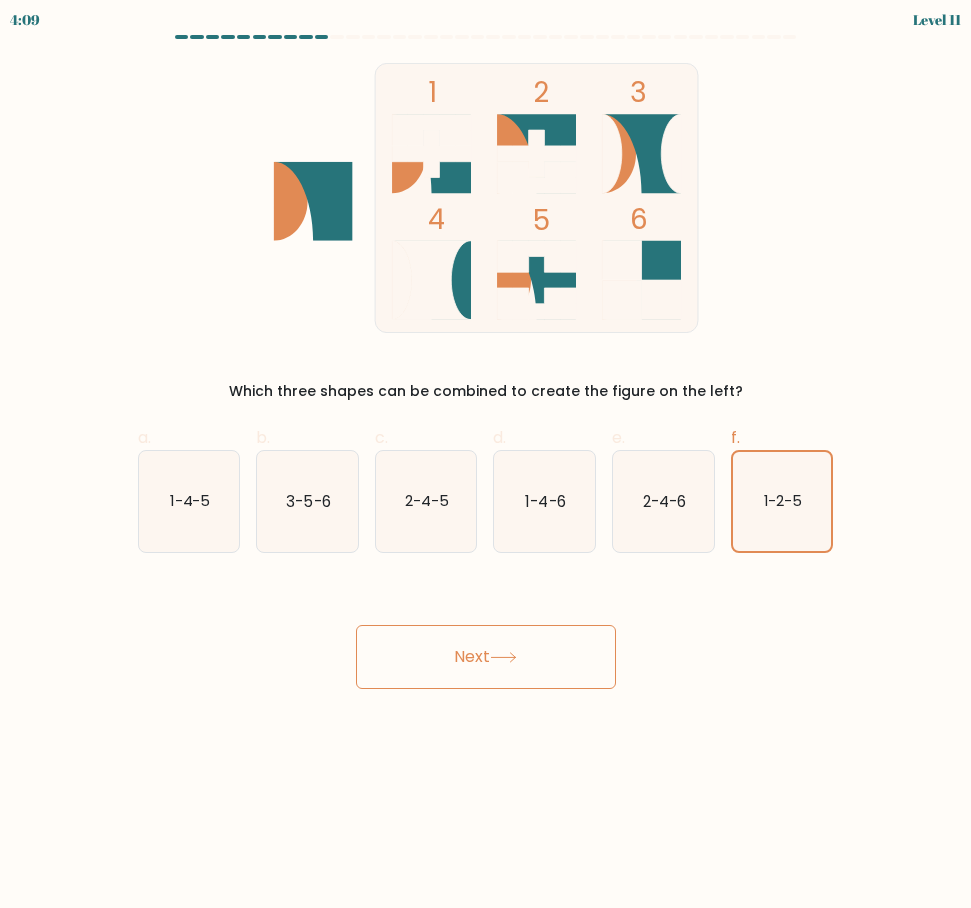 click on "Next" at bounding box center [486, 657] 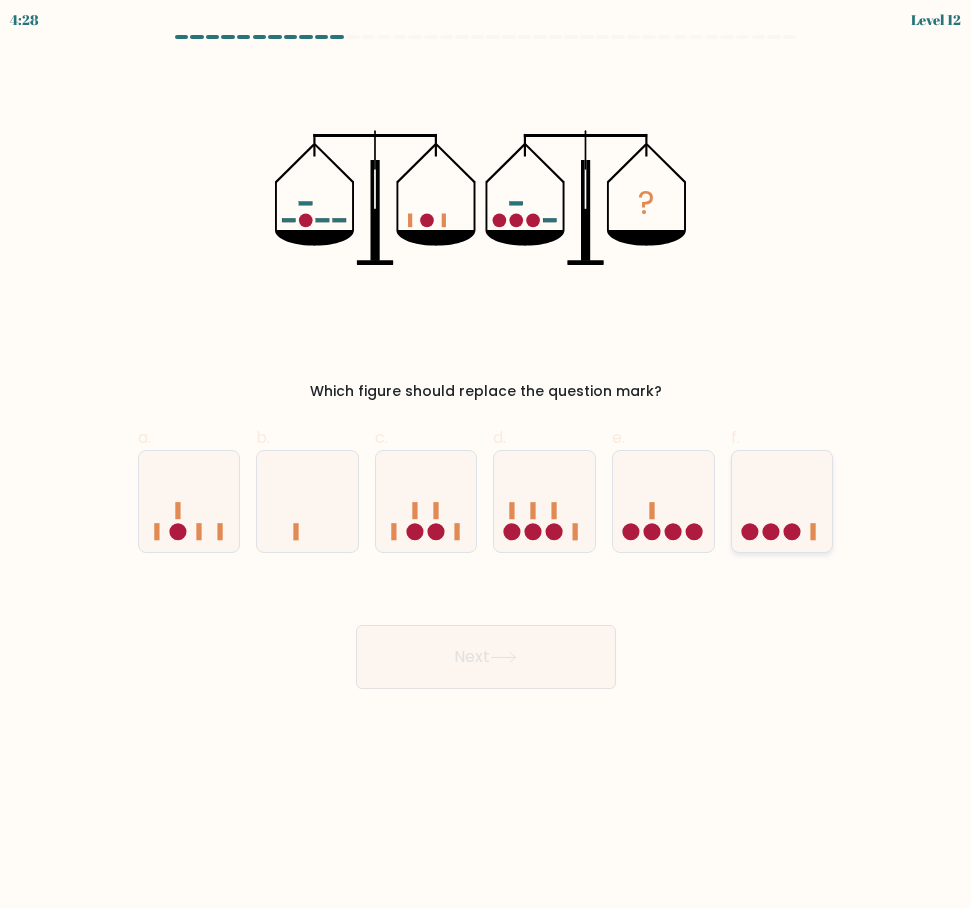 click at bounding box center (782, 501) 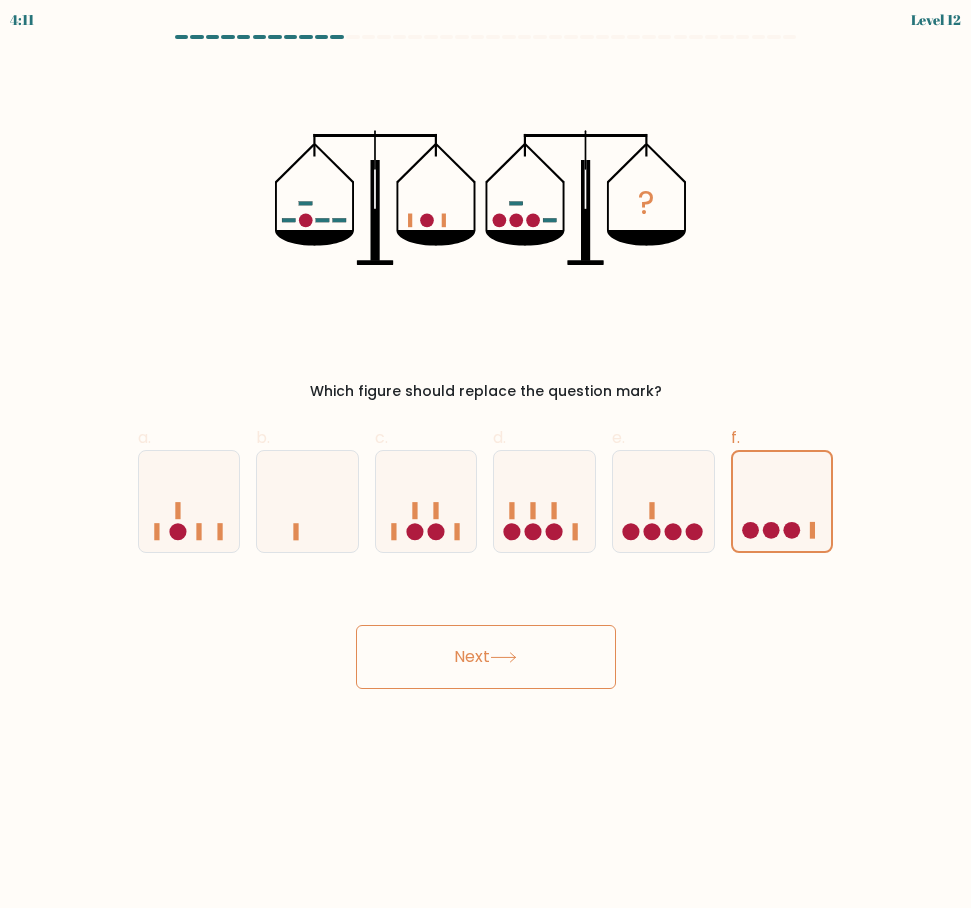click on "Next" at bounding box center (486, 657) 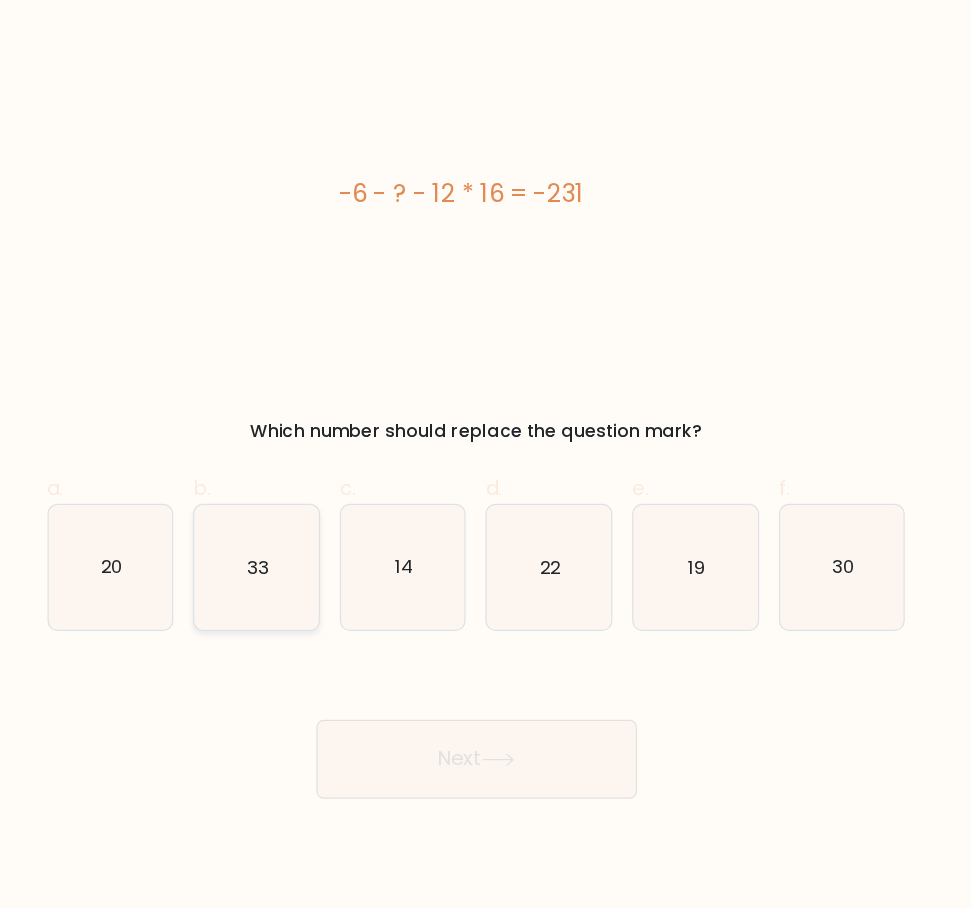 click on "33" at bounding box center (307, 501) 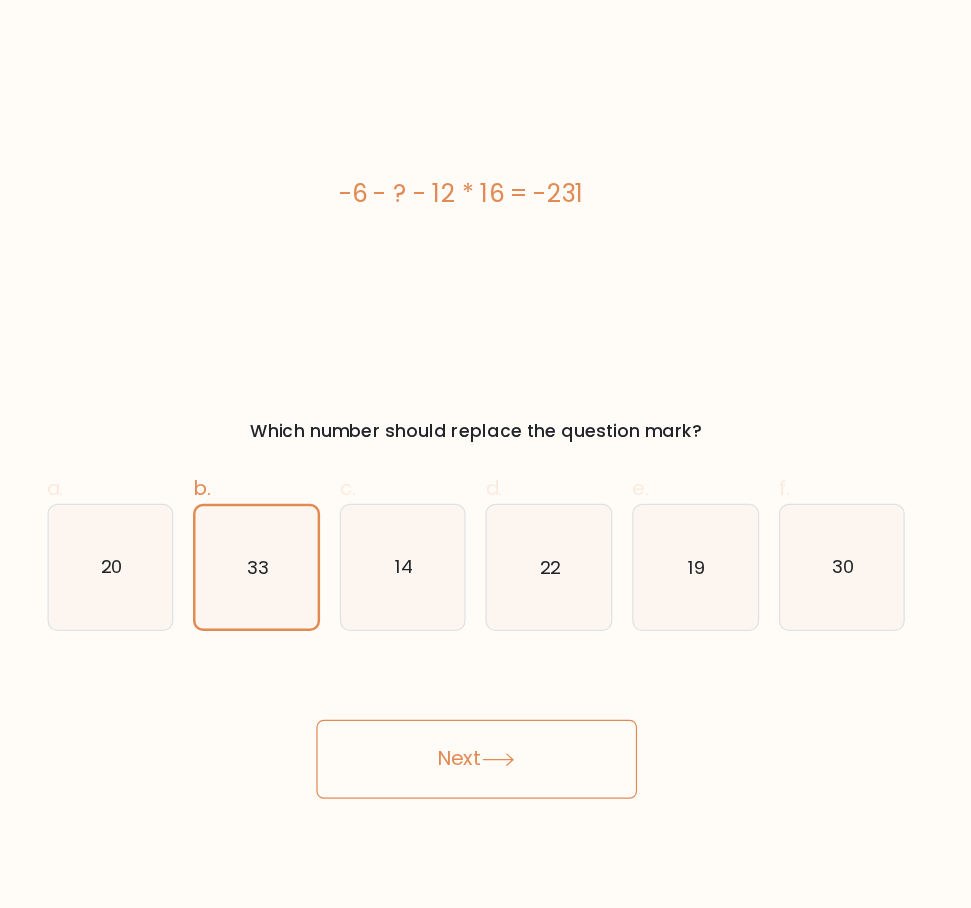 click on "Next" at bounding box center (486, 657) 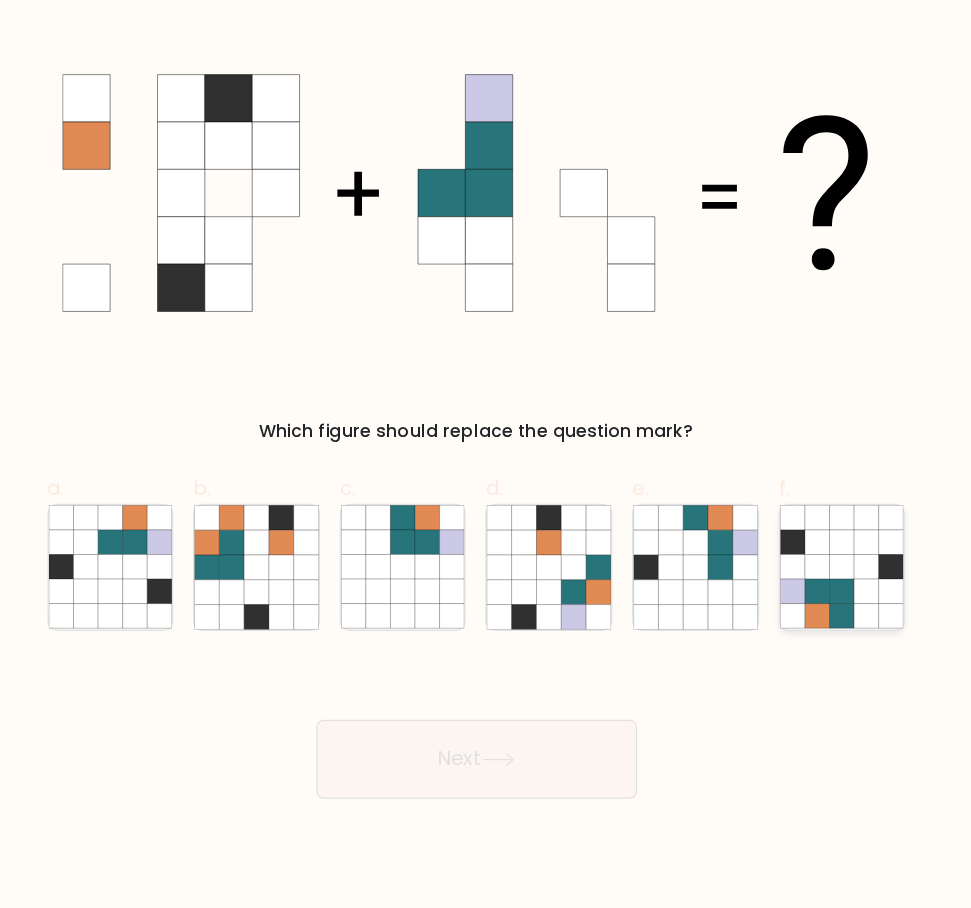 click at bounding box center [782, 521] 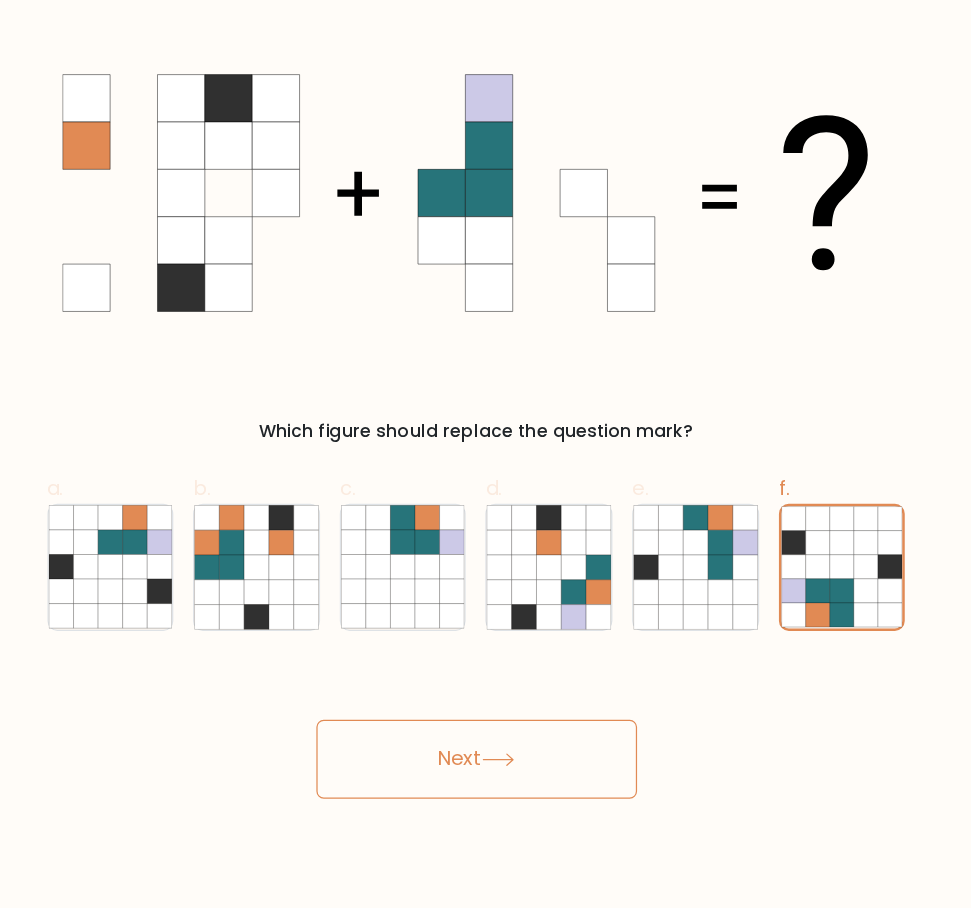 click on "Next" at bounding box center [486, 657] 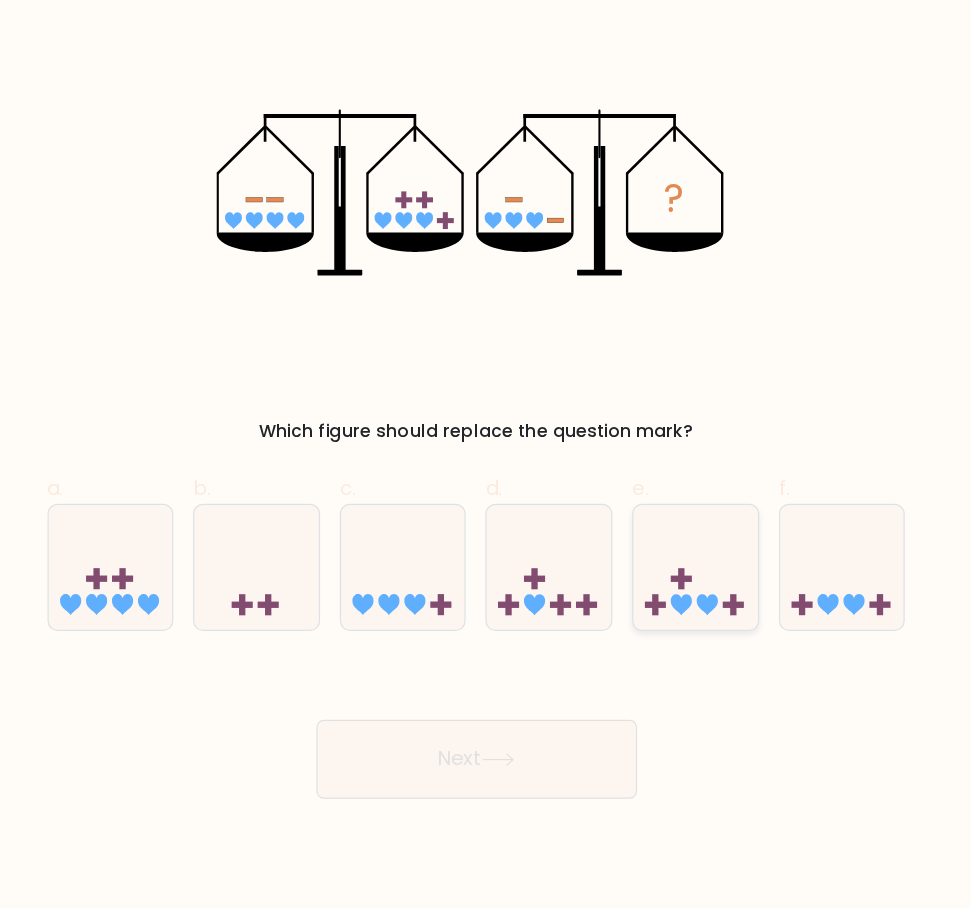 click at bounding box center [663, 501] 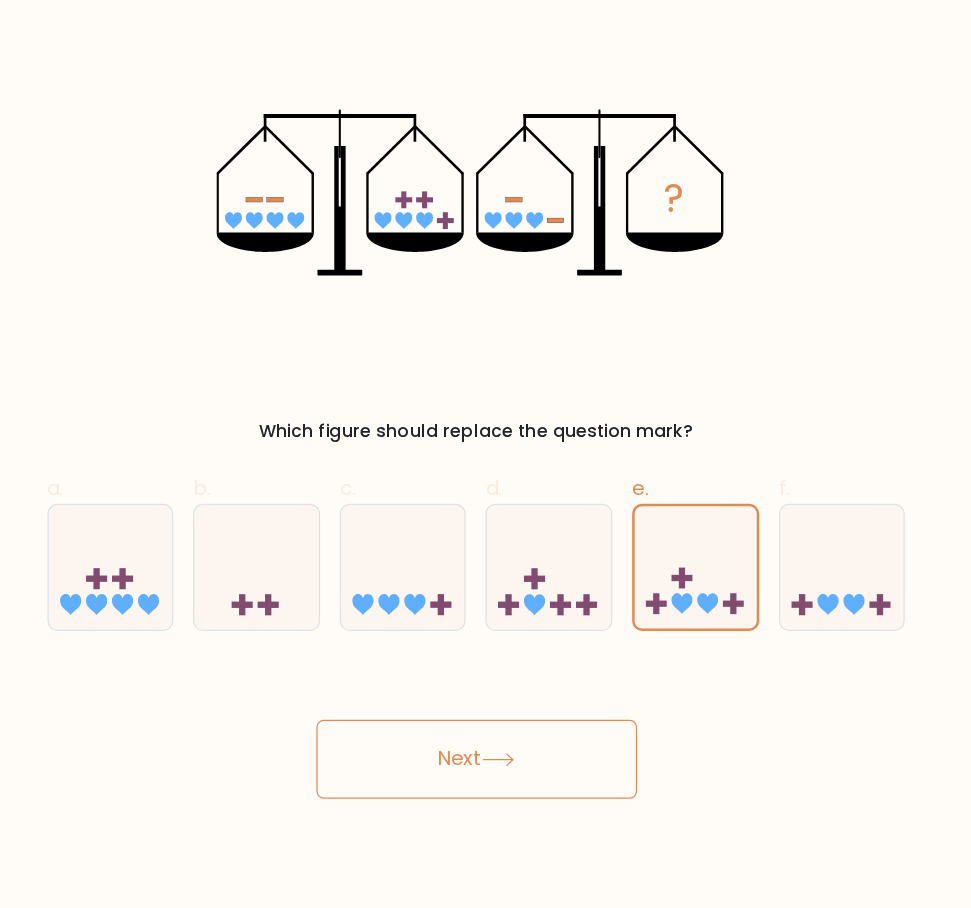 click at bounding box center [503, 657] 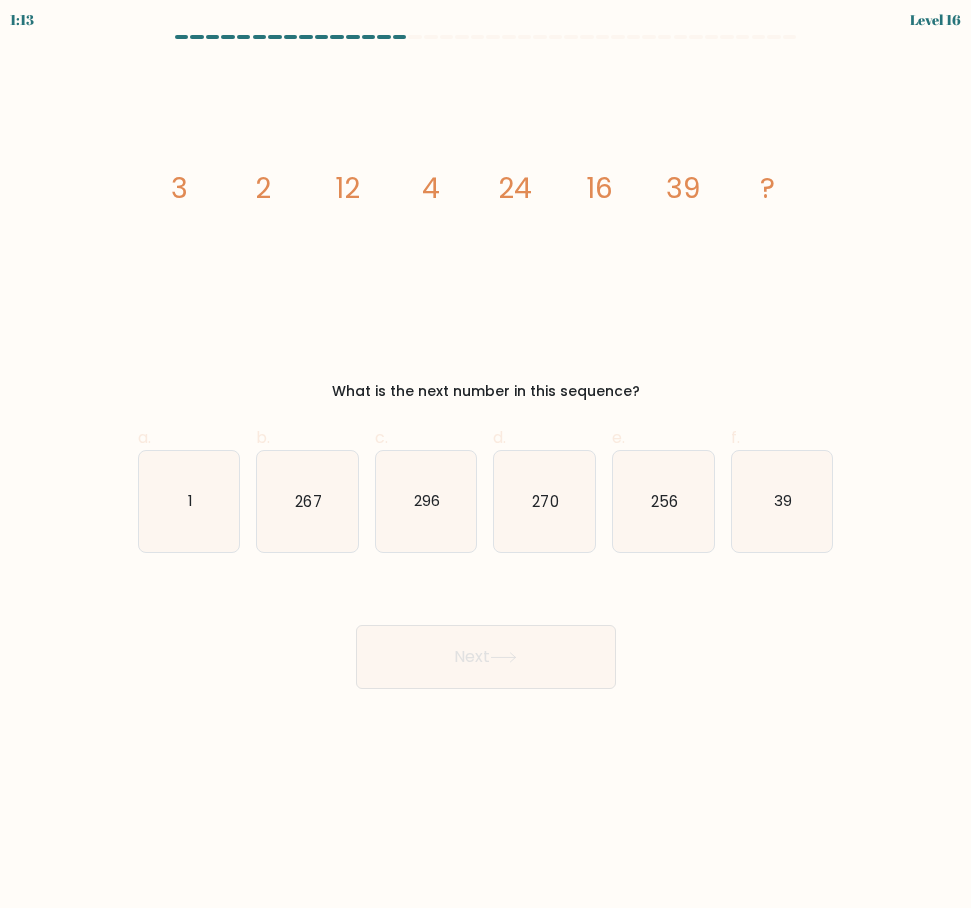 click on "image/svg+xml
3
2
12
4
24
16
39
?" at bounding box center (486, 198) 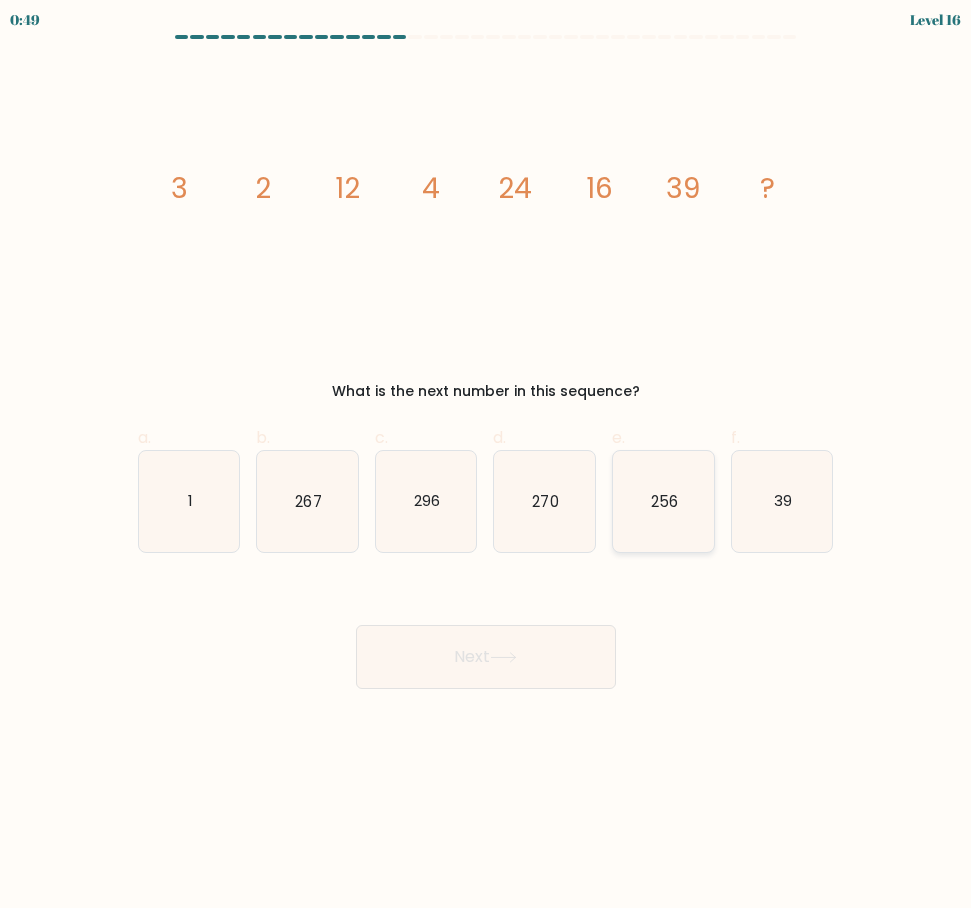 click on "256" at bounding box center [663, 501] 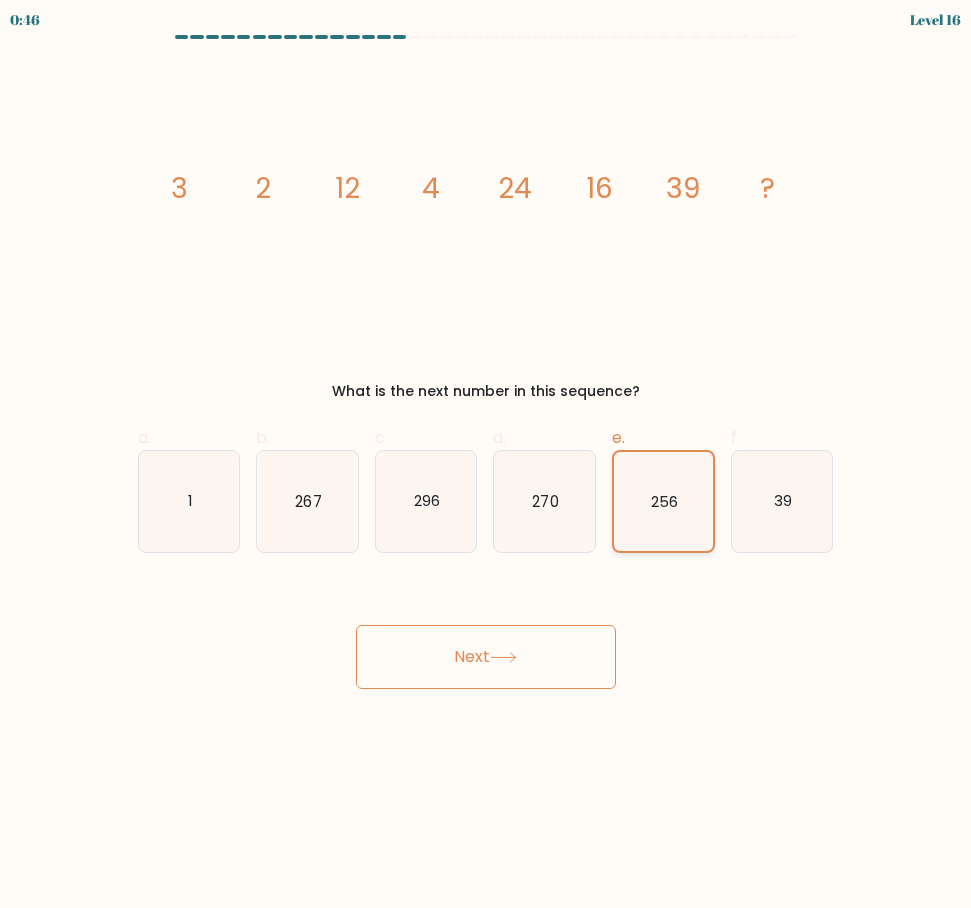click on "256" at bounding box center [663, 501] 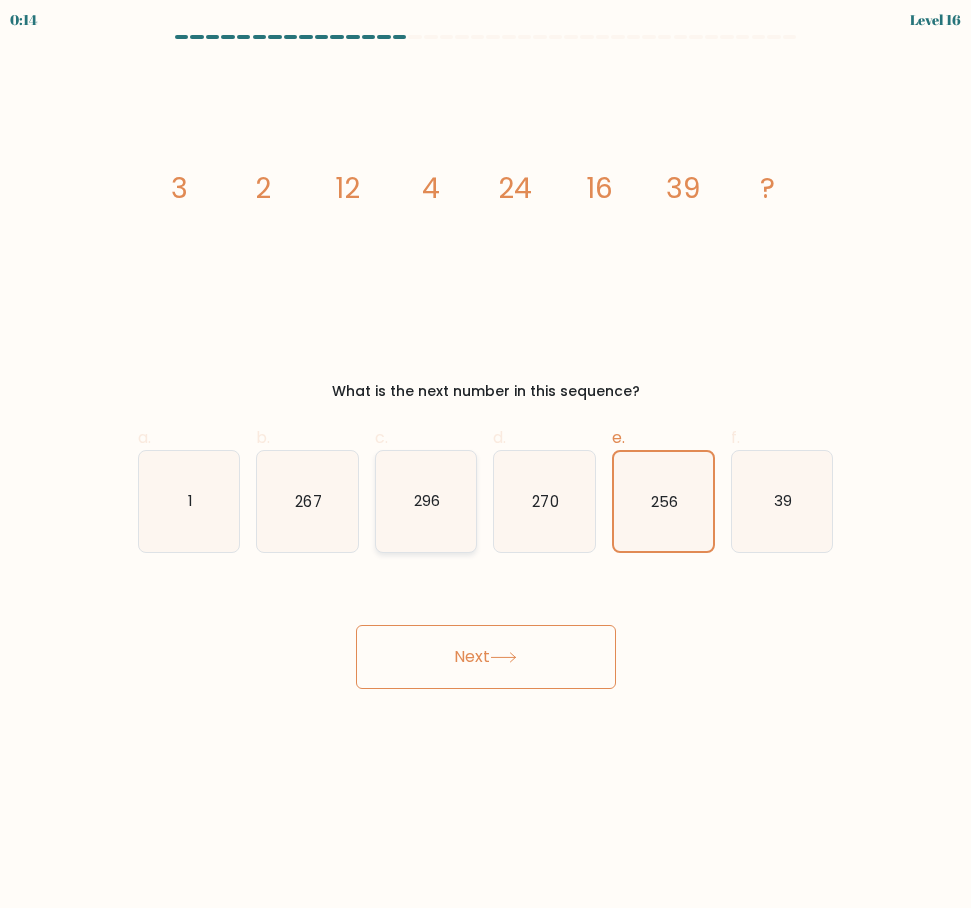 click on "296" at bounding box center (426, 501) 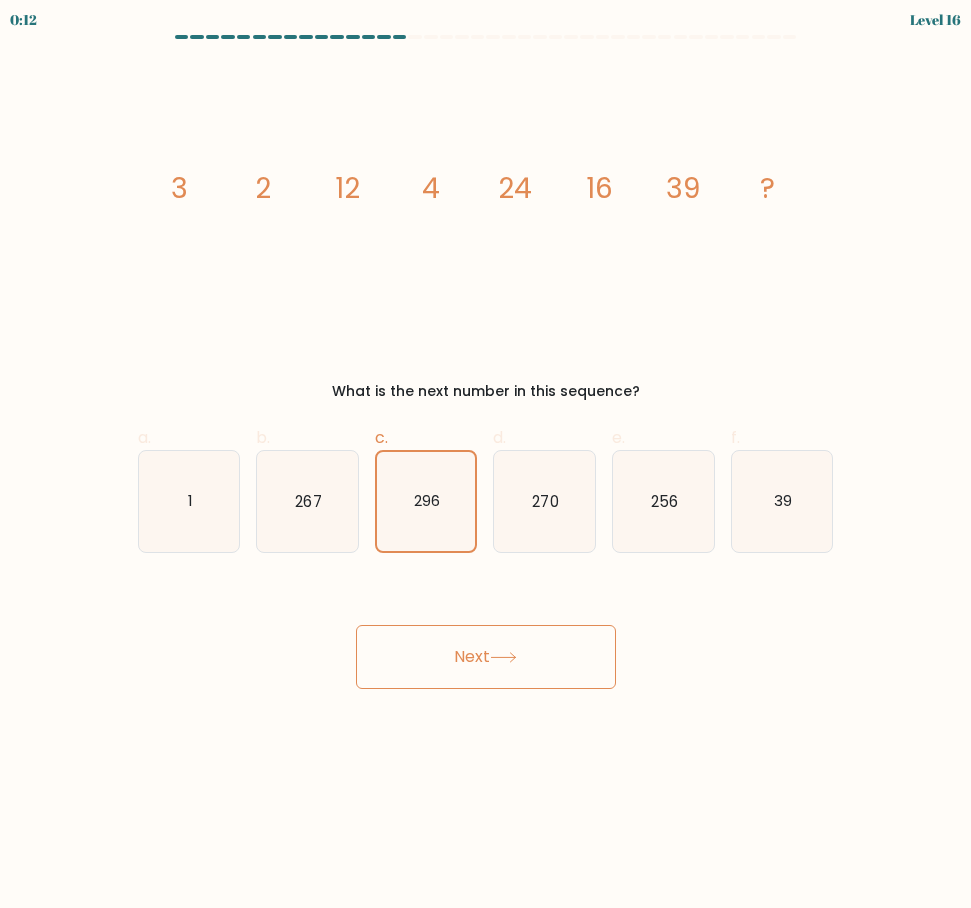 click on "Next" at bounding box center (486, 657) 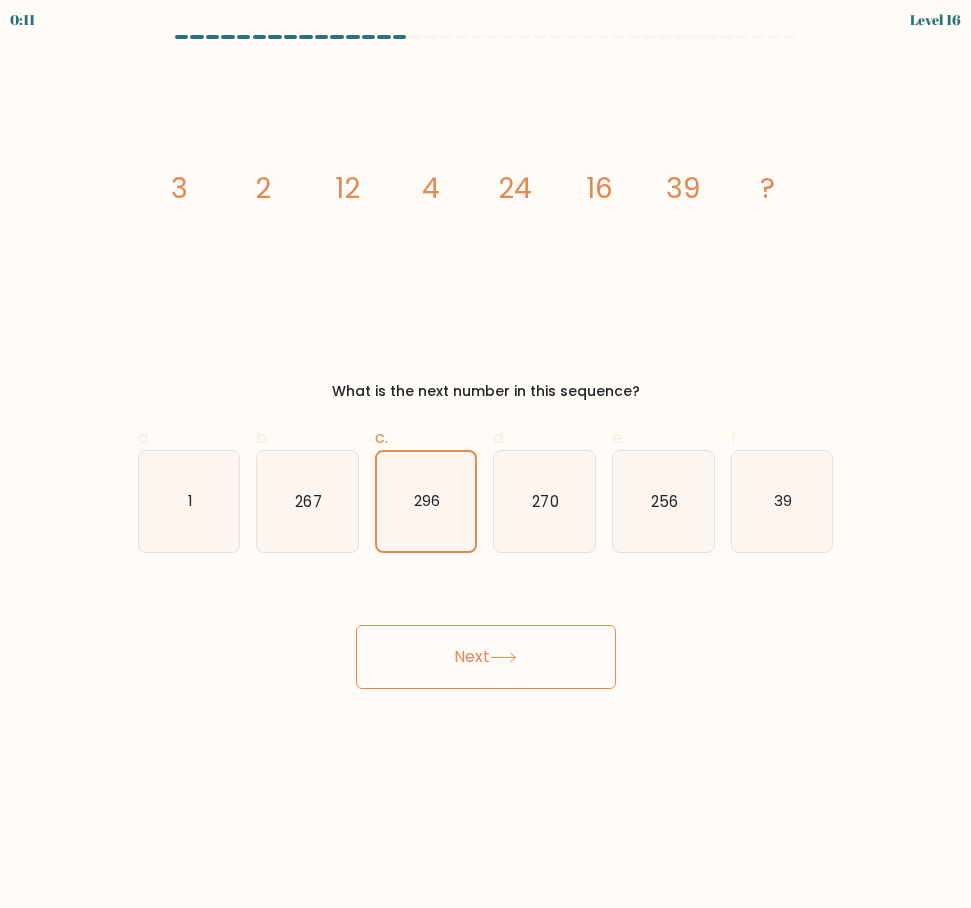 click on "Next" at bounding box center [486, 657] 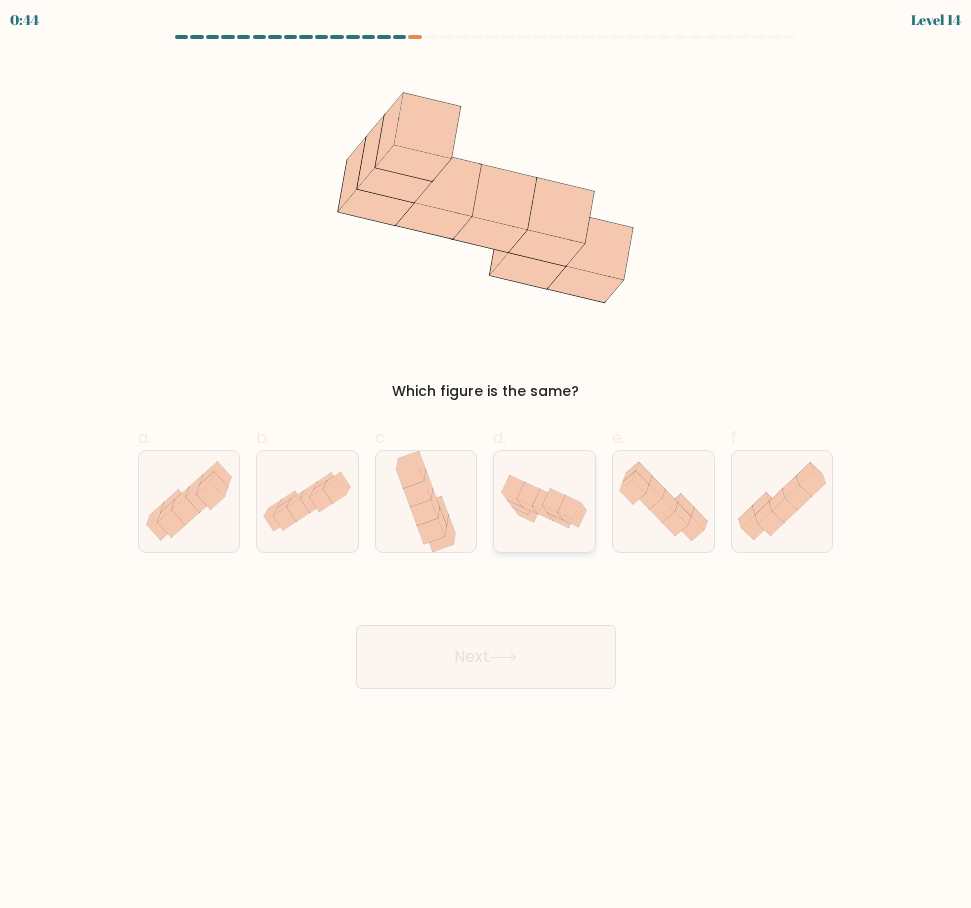 click at bounding box center [544, 501] 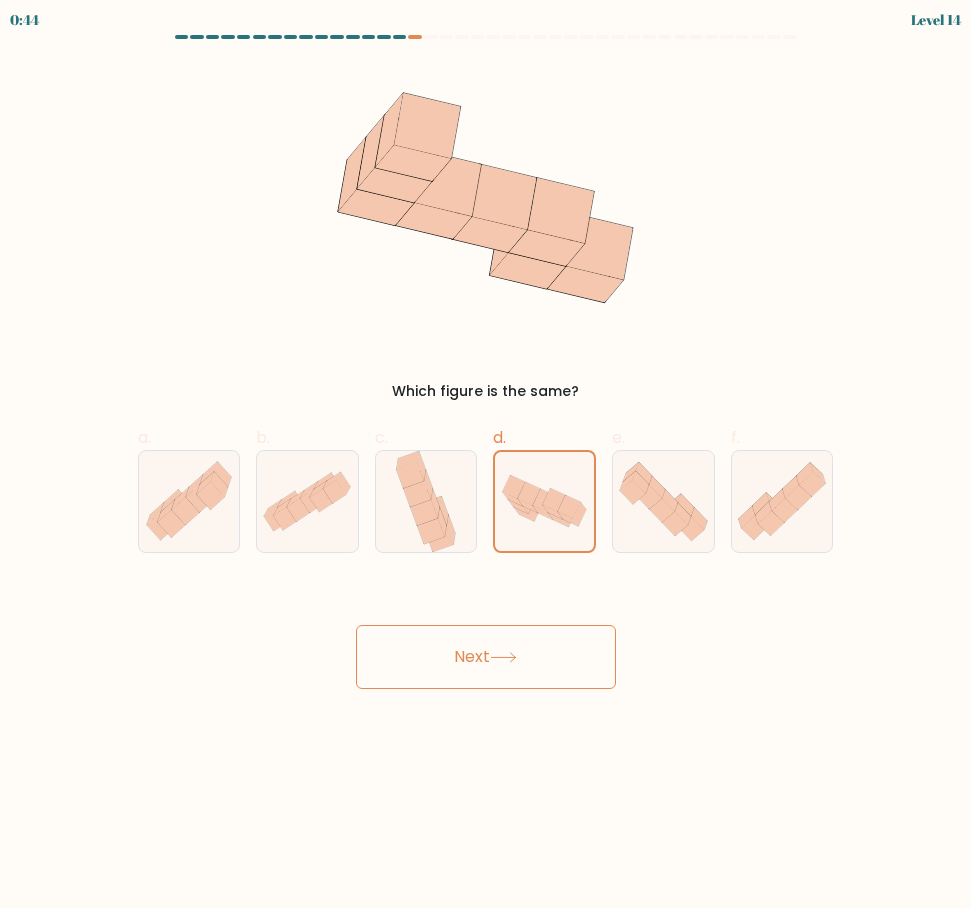 click on "Next" at bounding box center (486, 657) 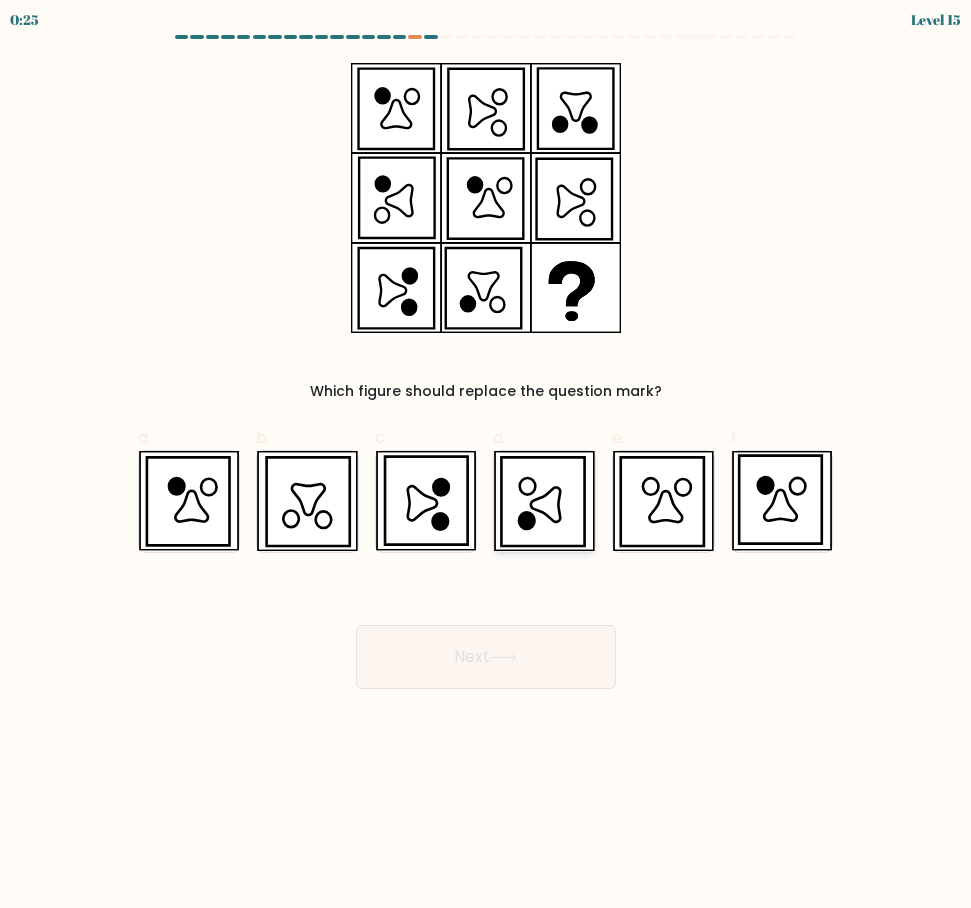 click at bounding box center [543, 502] 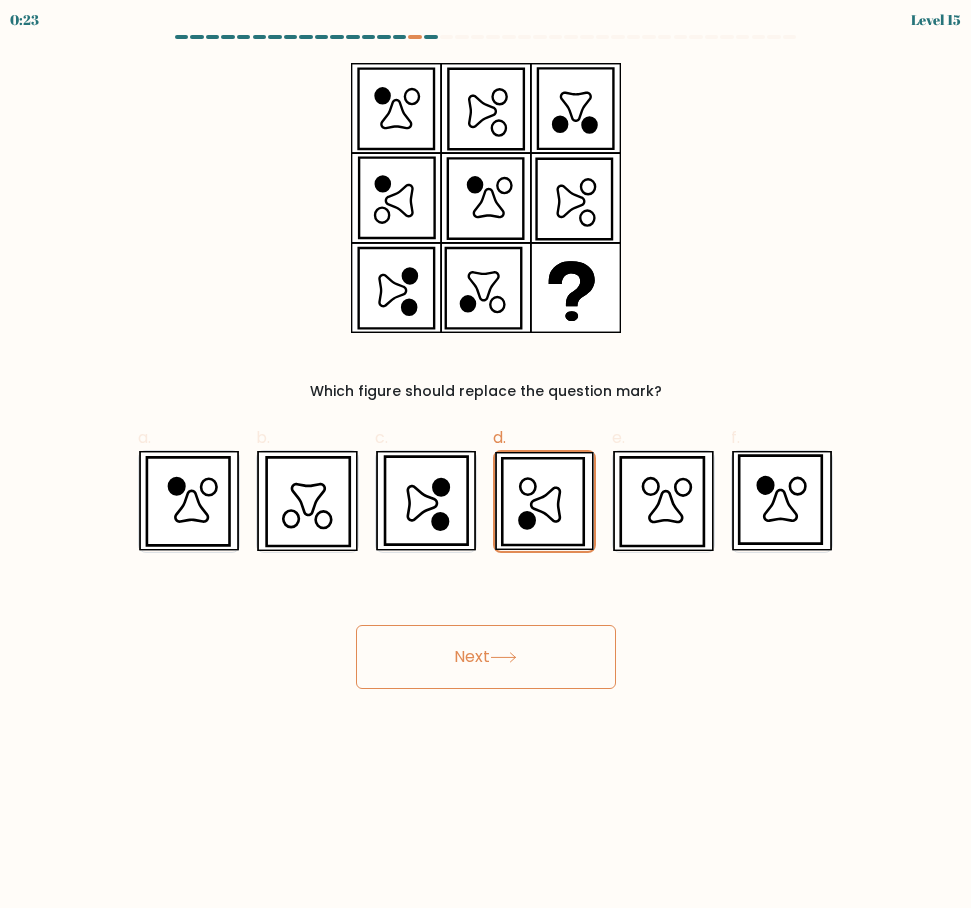 click on "Next" at bounding box center (486, 657) 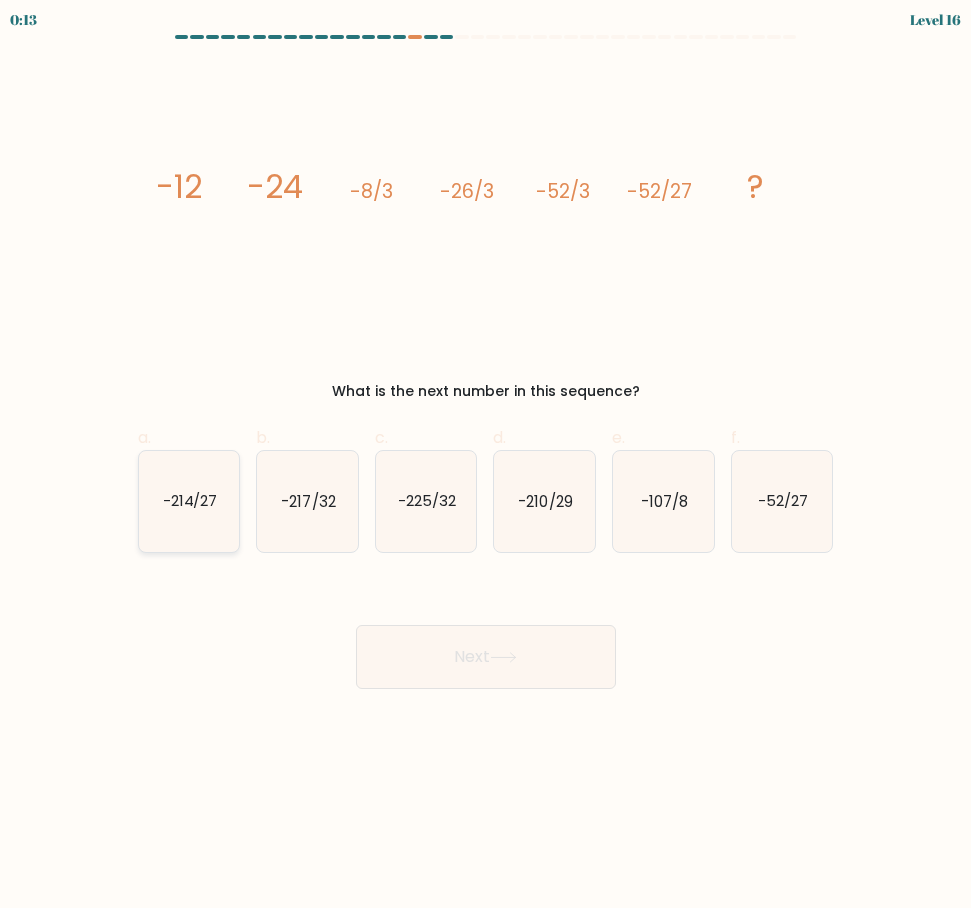 click on "-214/27" at bounding box center [189, 501] 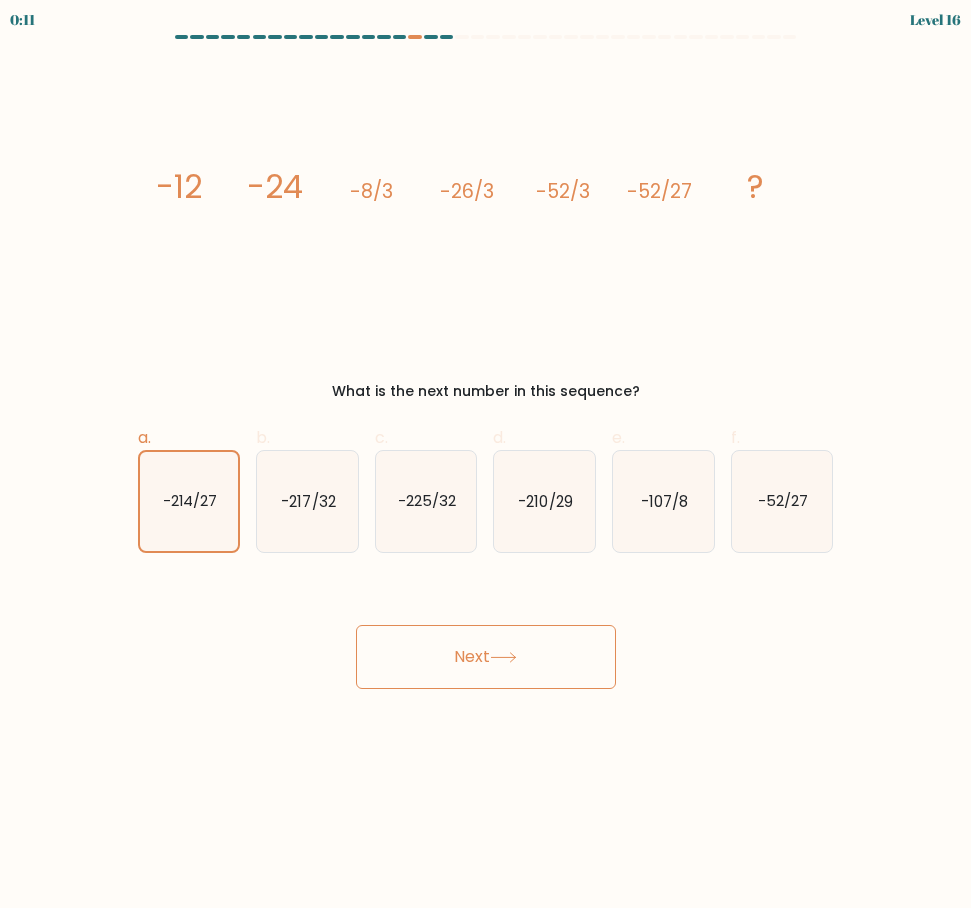 click on "Next" at bounding box center [486, 657] 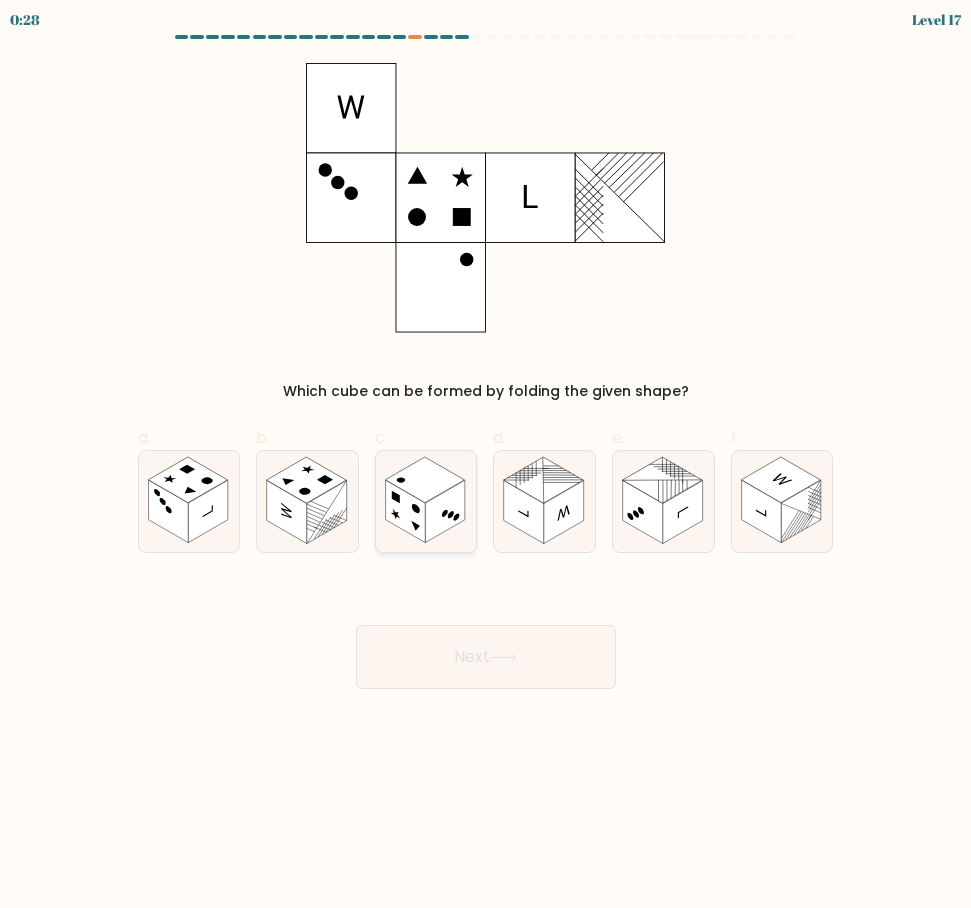 click at bounding box center (445, 511) 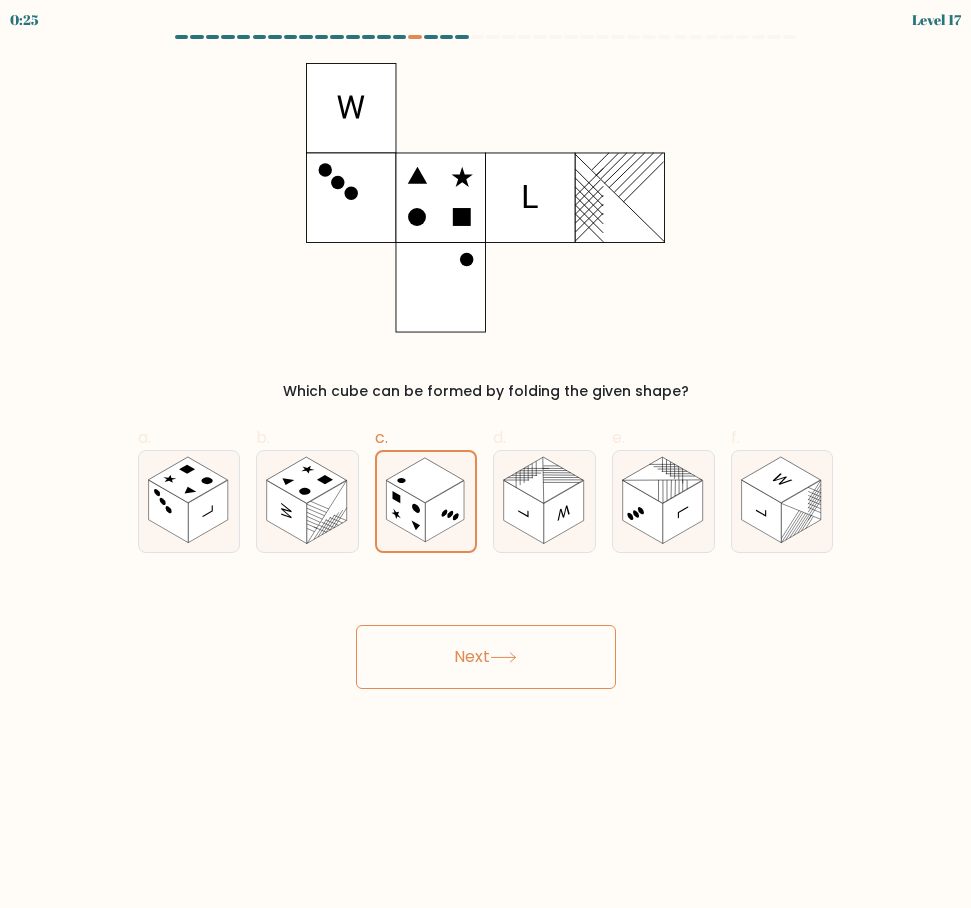 click on "Next" at bounding box center [486, 657] 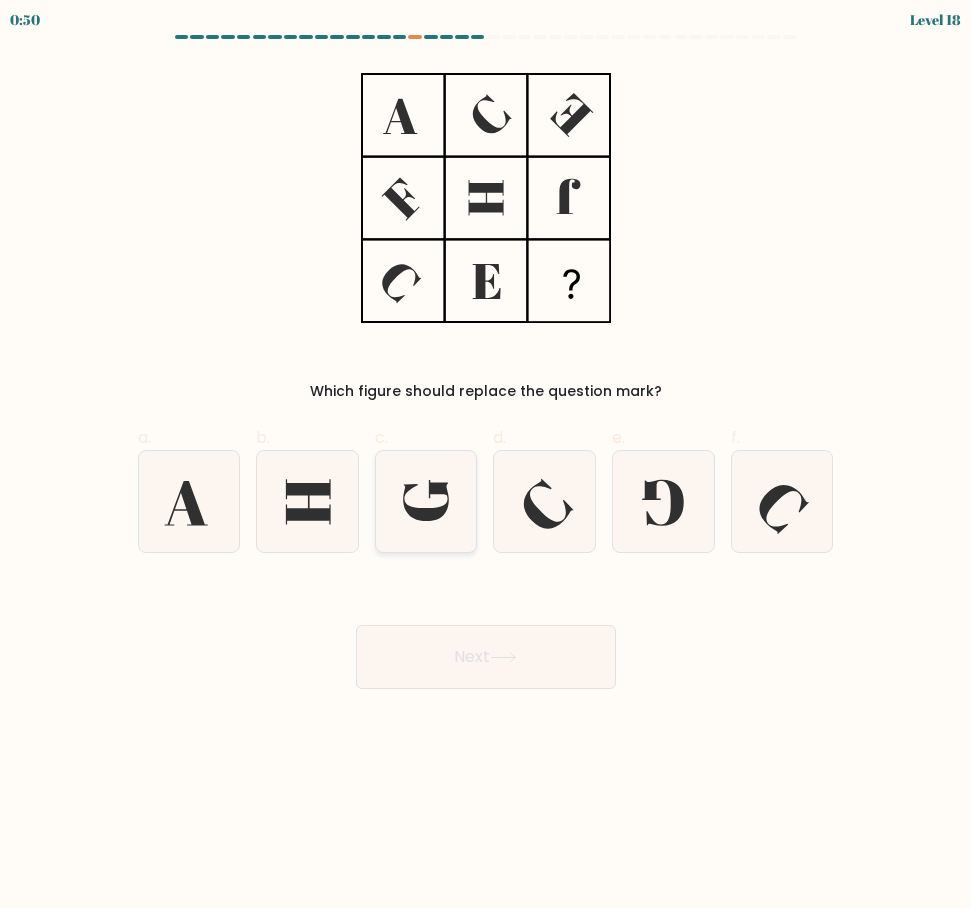 click at bounding box center (426, 501) 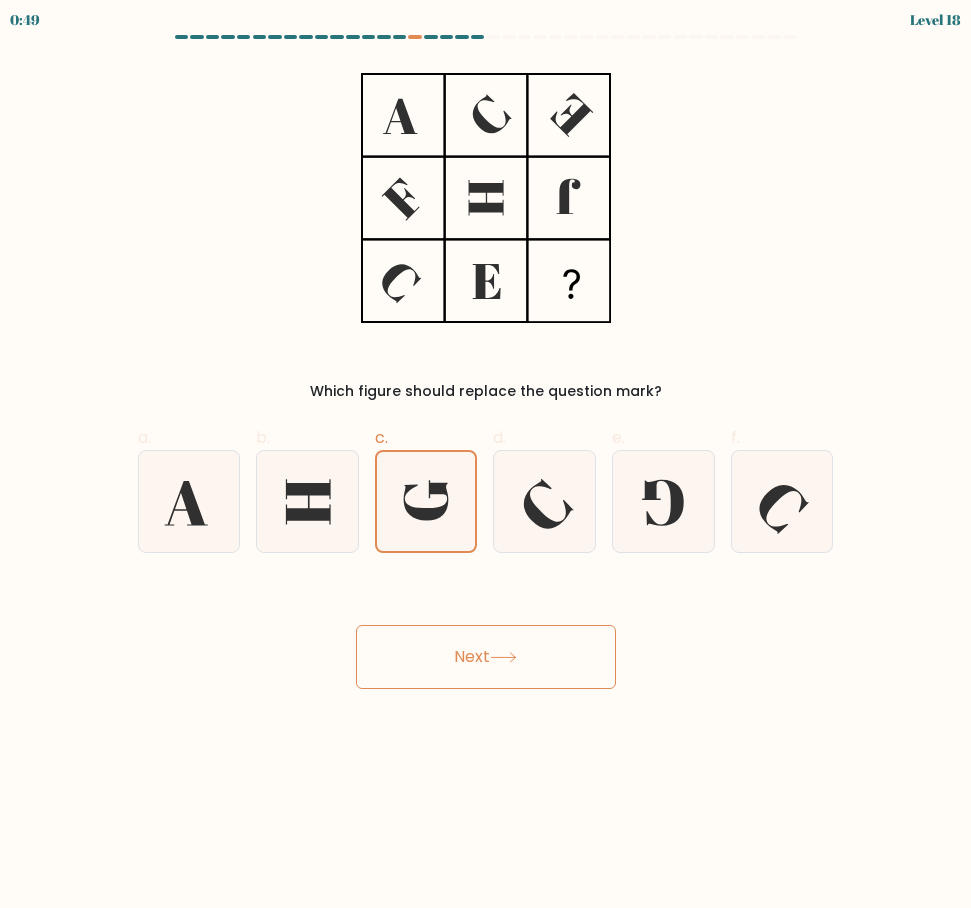 click on "Next" at bounding box center (486, 657) 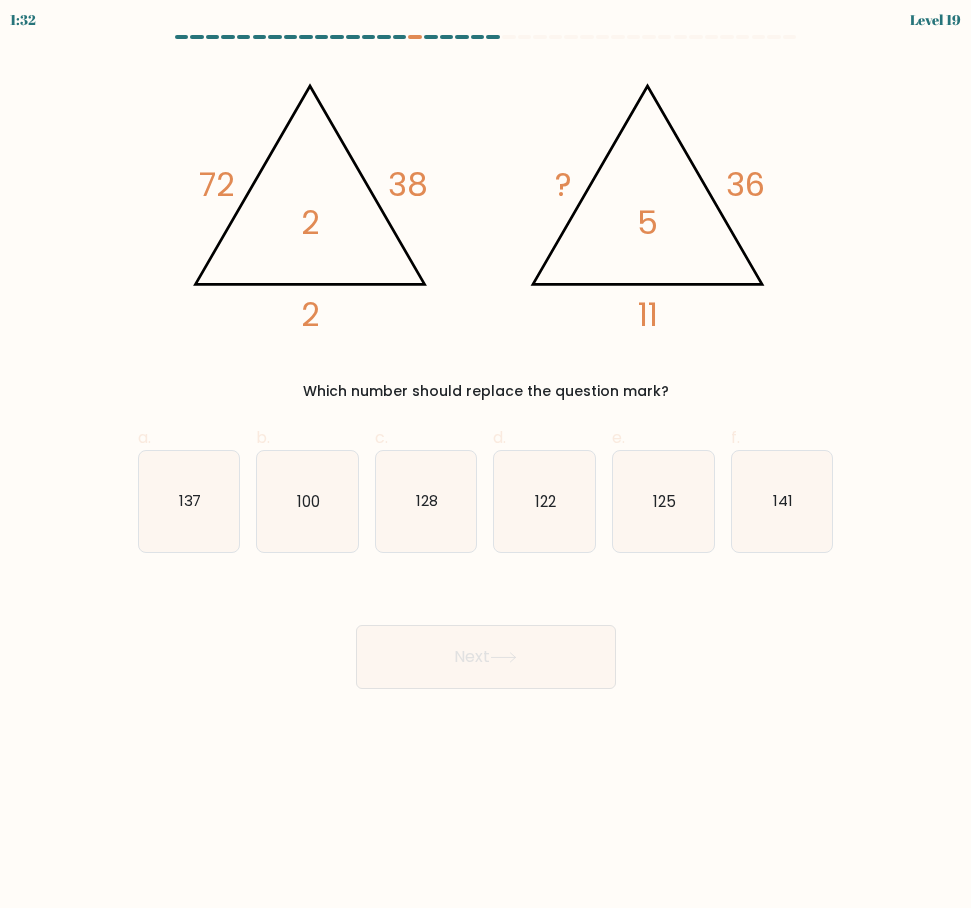 click on "@import url('https://fonts.googleapis.com/css?family=Abril+Fatface:400,100,100italic,300,300italic,400italic,500,500italic,700,700italic,900,900italic');                        72       38       2       2                                       @import url('https://fonts.googleapis.com/css?family=Abril+Fatface:400,100,100italic,300,300italic,400italic,500,500italic,700,700italic,900,900italic');                        ?       36       11       5" at bounding box center [485, 198] 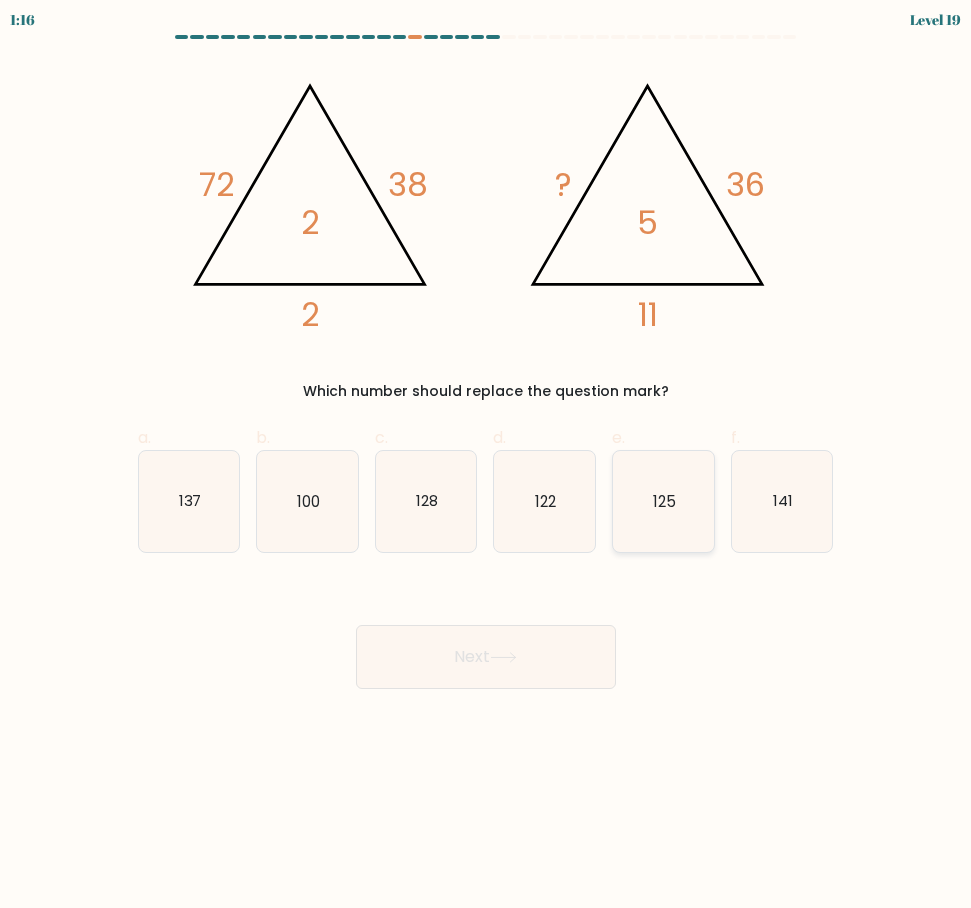 click on "125" at bounding box center (663, 501) 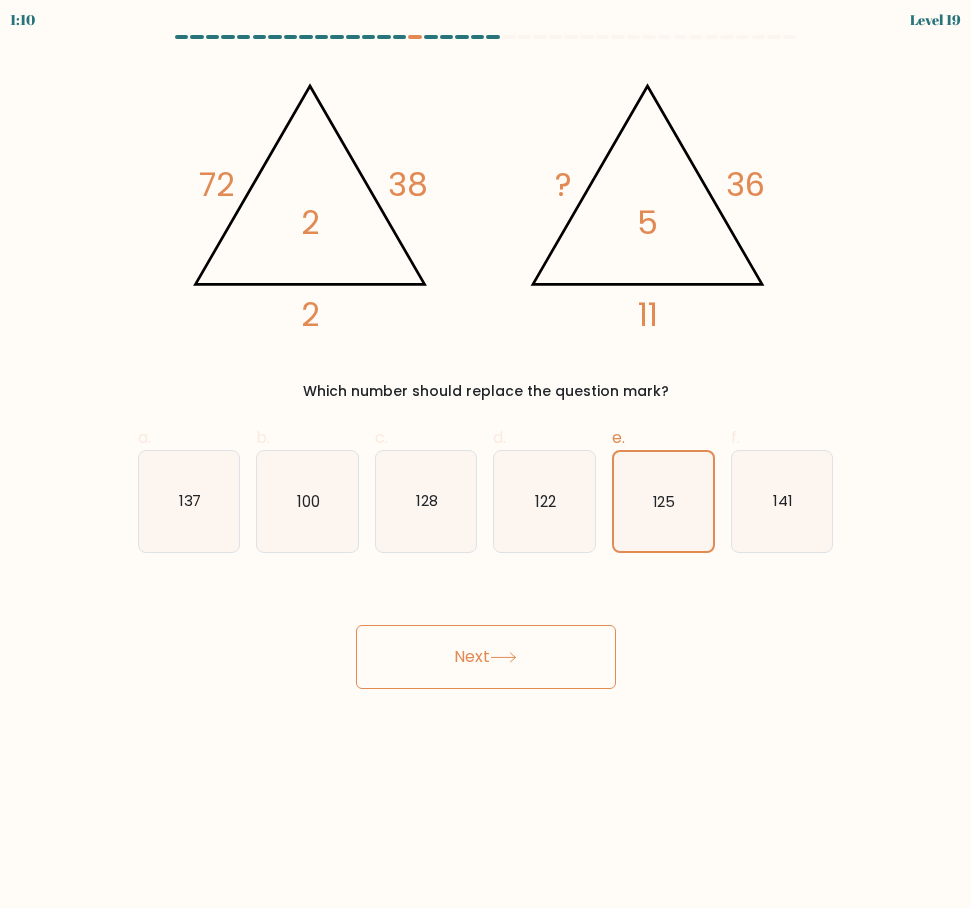 click on "Next" at bounding box center (486, 657) 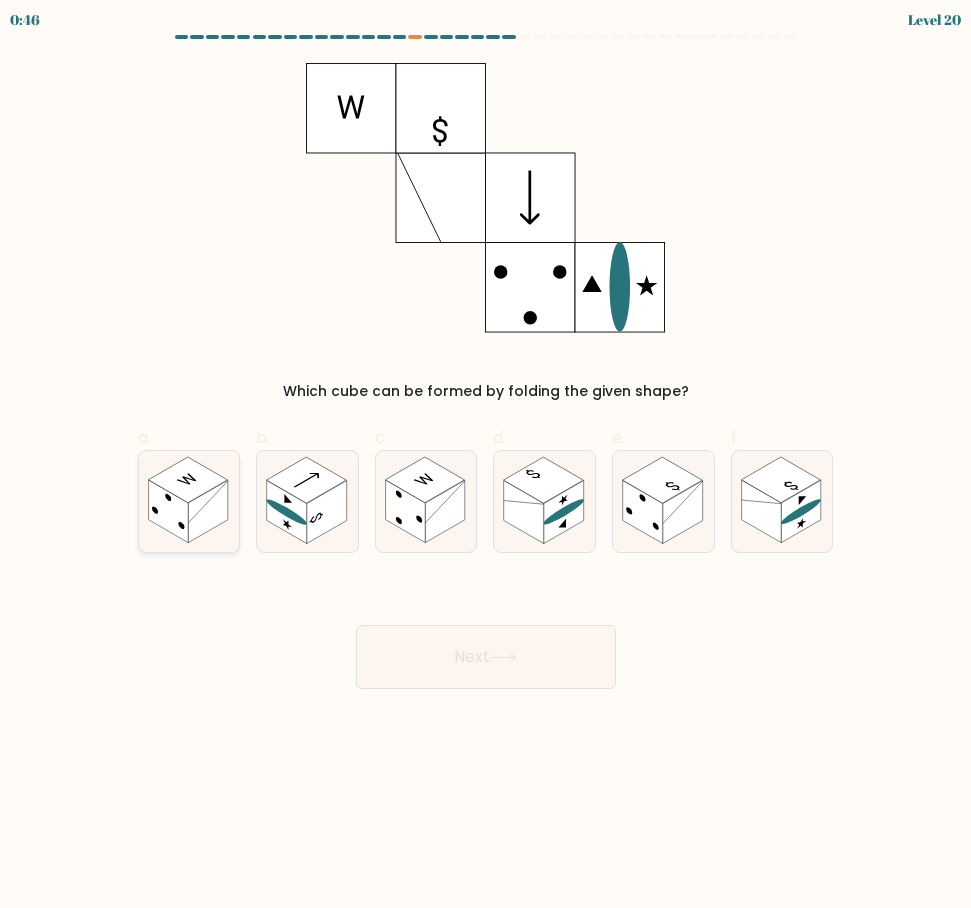 click at bounding box center [208, 511] 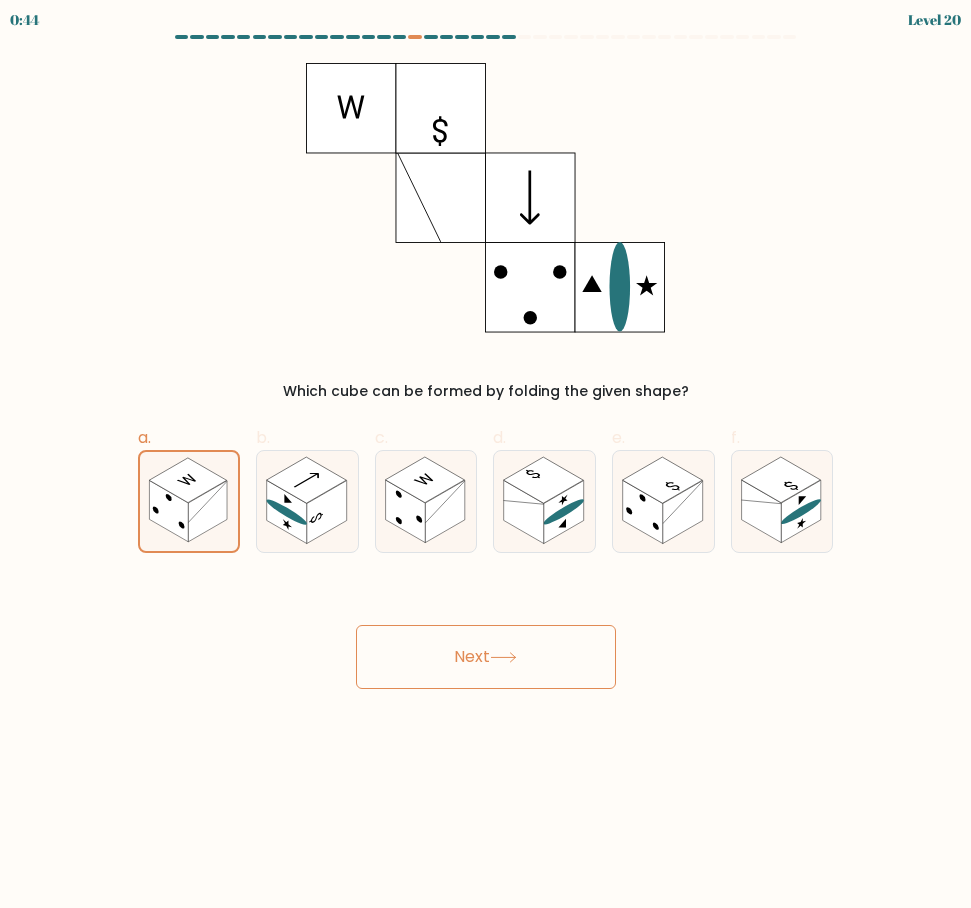 click on "Next" at bounding box center [486, 657] 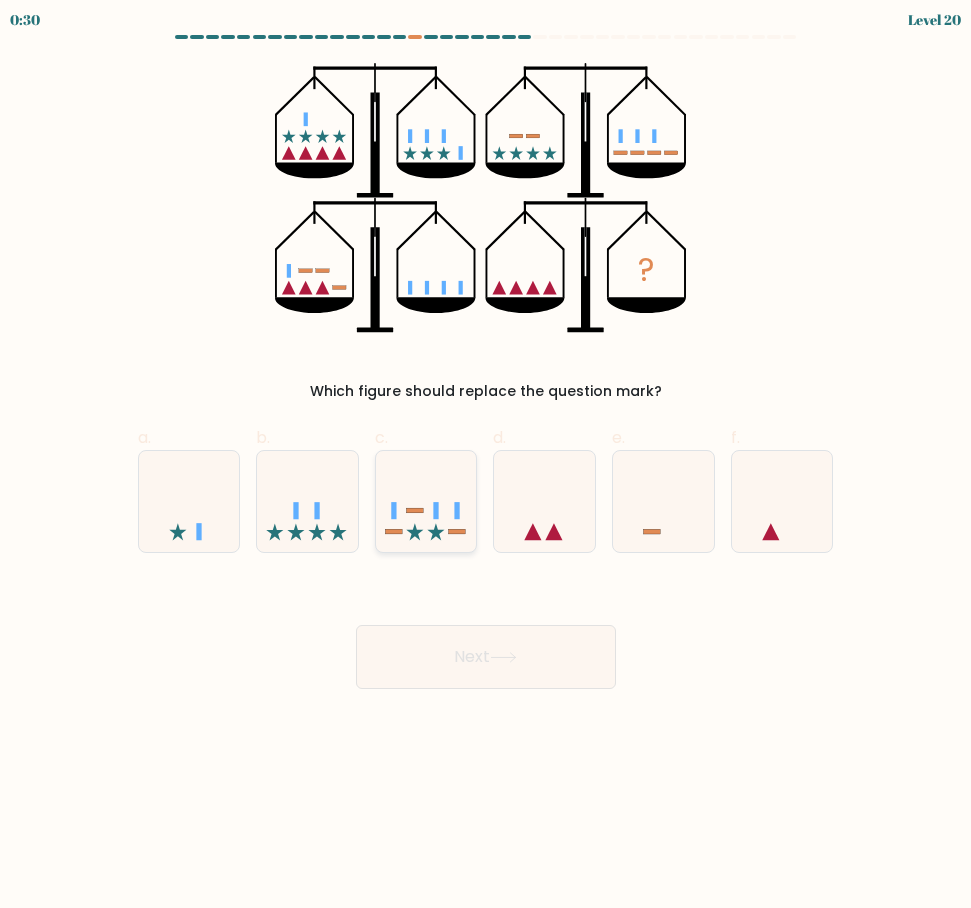 click at bounding box center [426, 501] 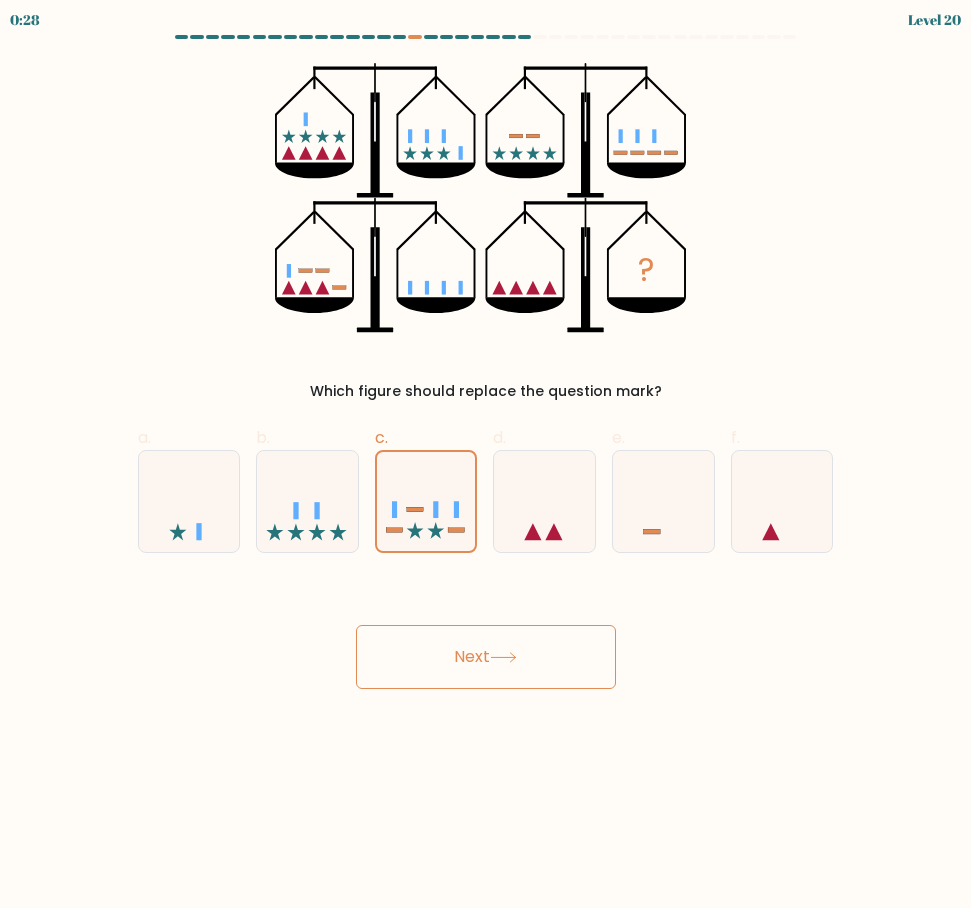 click on "Next" at bounding box center [486, 657] 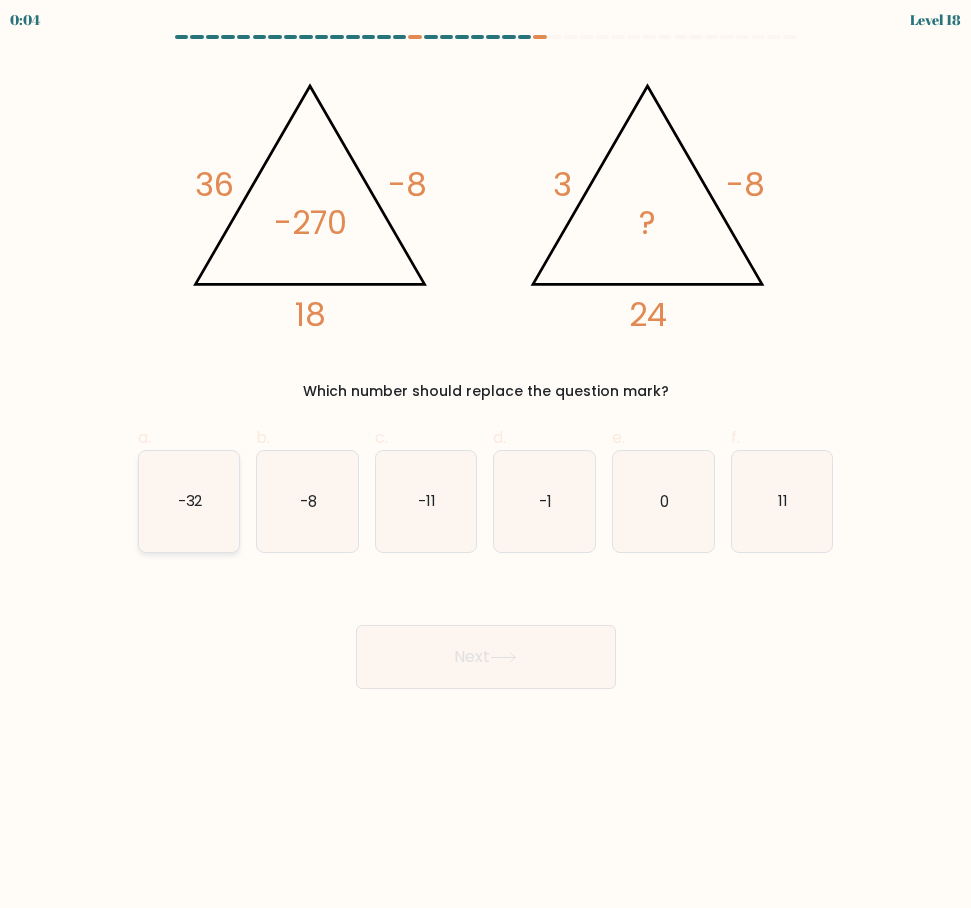 click on "-32" at bounding box center (189, 501) 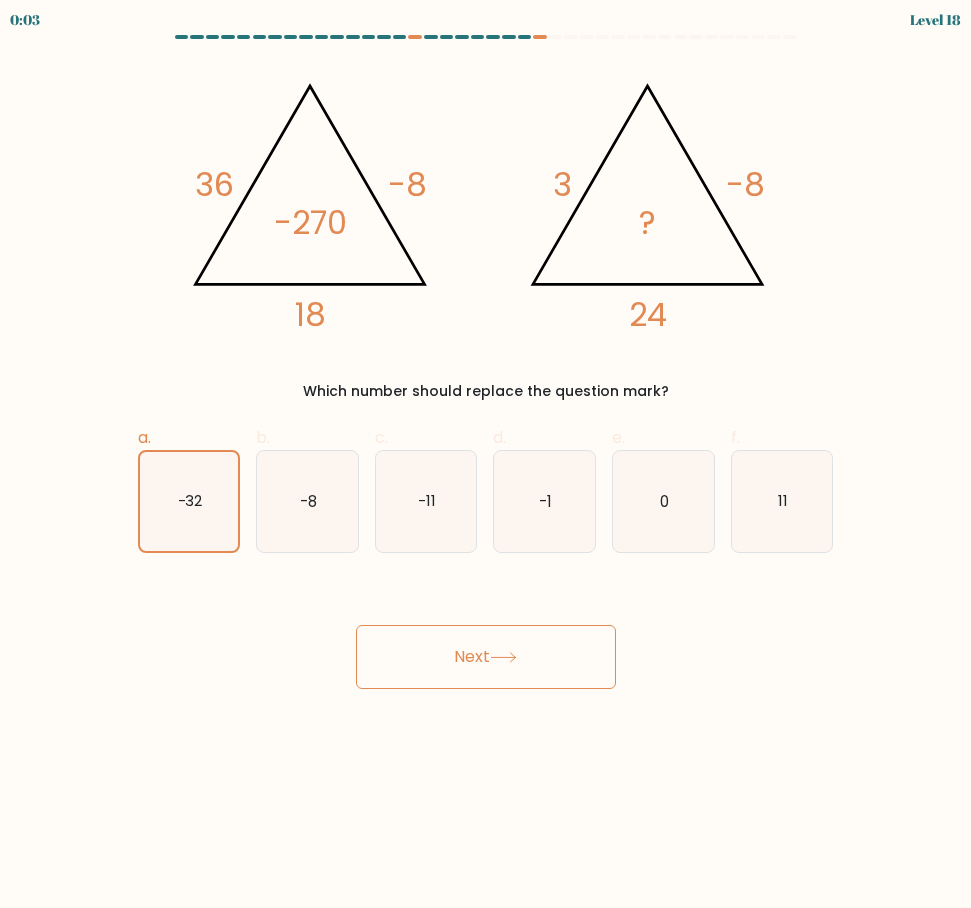 click on "Next" at bounding box center (486, 657) 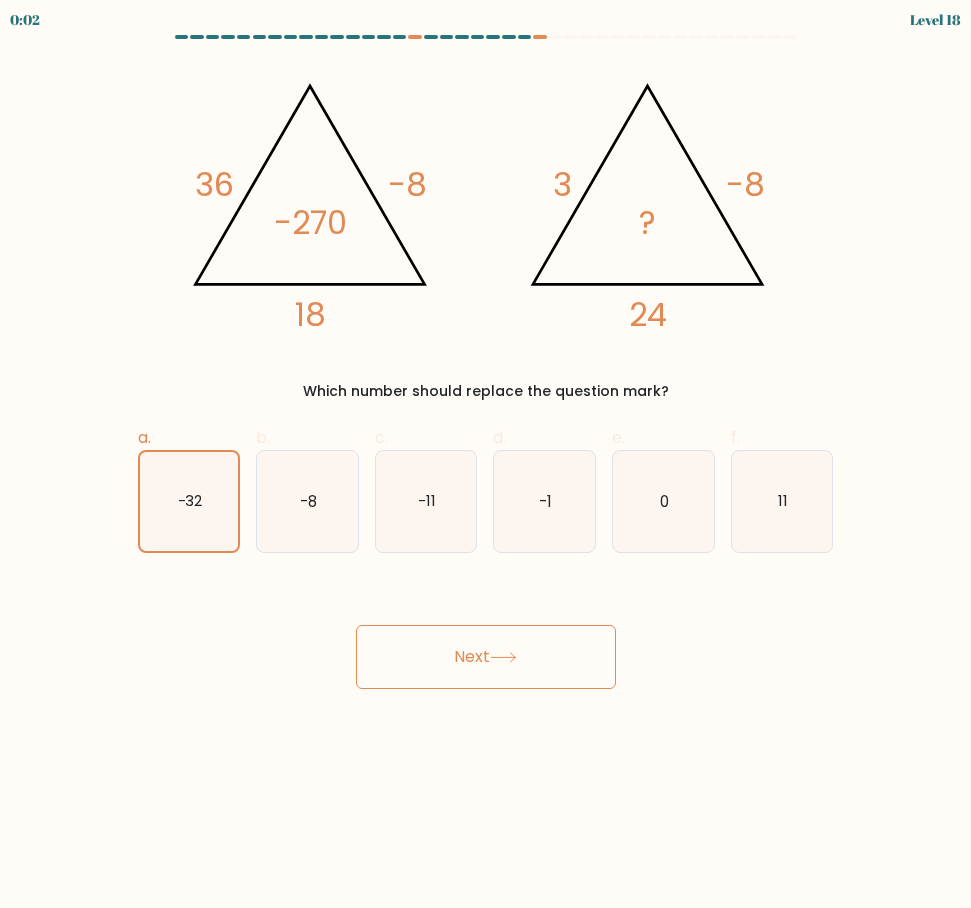 click on "Next" at bounding box center (486, 657) 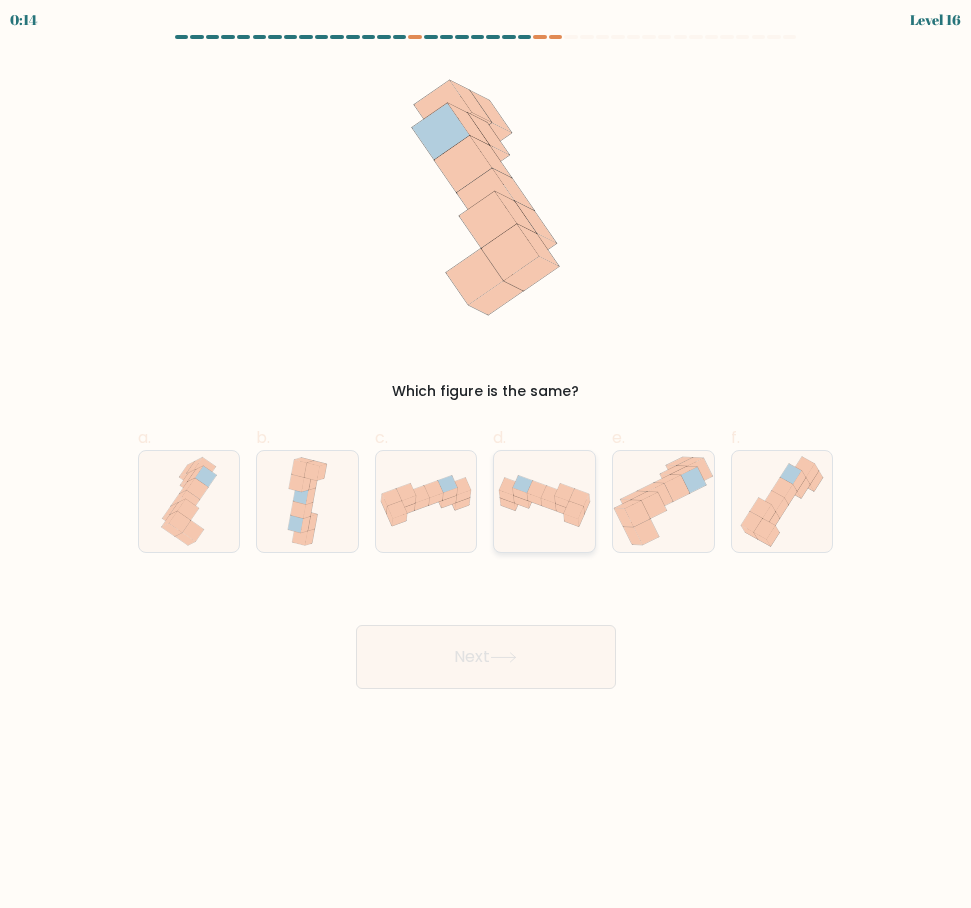 click at bounding box center [567, 508] 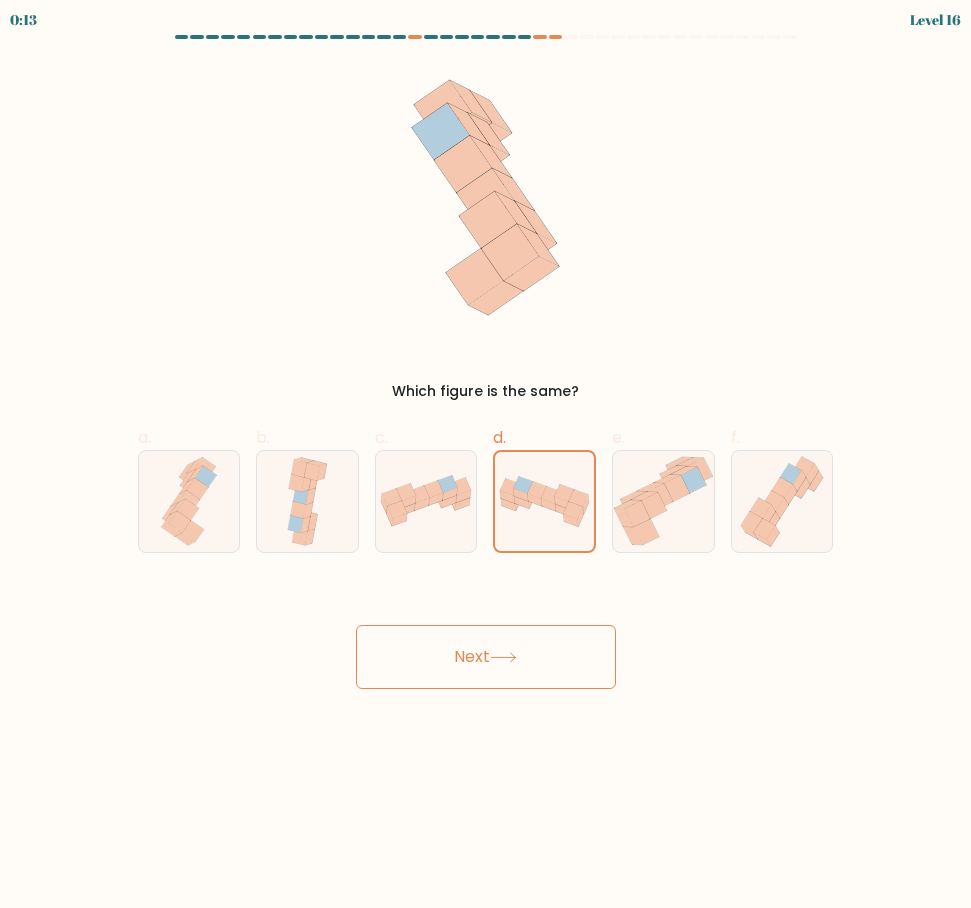 click on "Next" at bounding box center [486, 657] 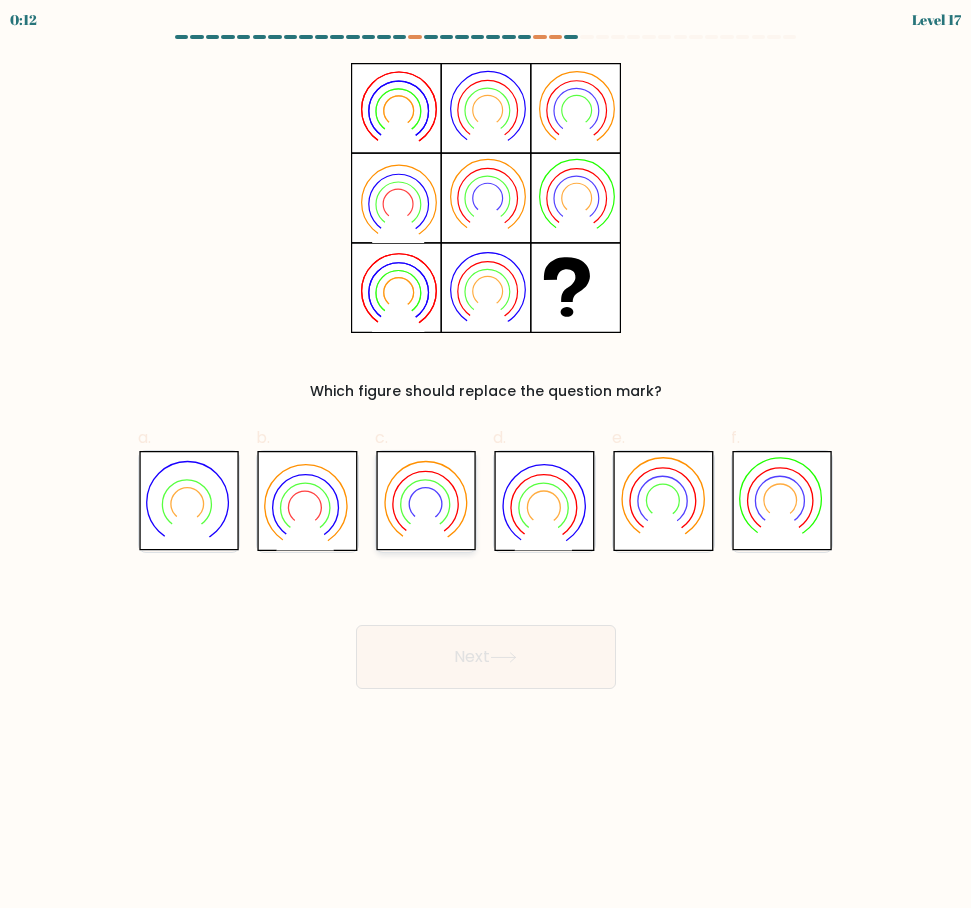 click at bounding box center [426, 501] 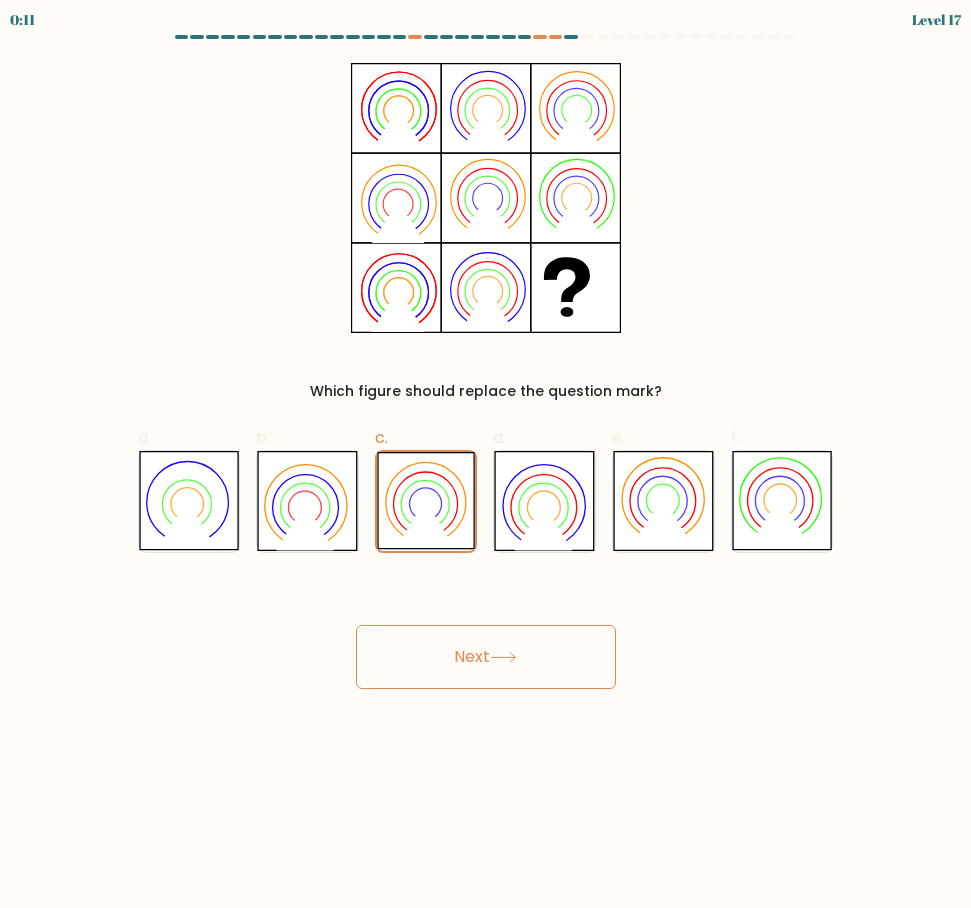 click on "Next" at bounding box center (486, 657) 